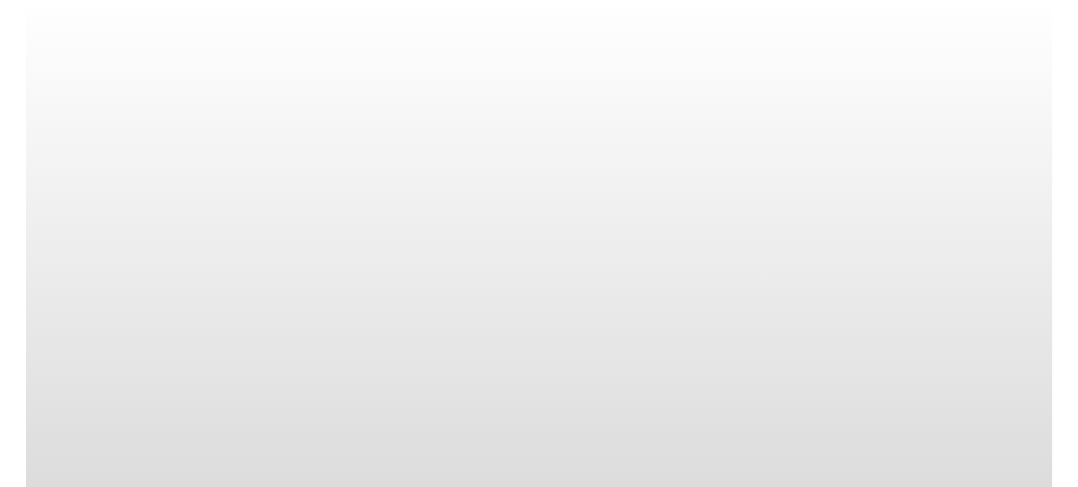 scroll, scrollTop: 0, scrollLeft: 0, axis: both 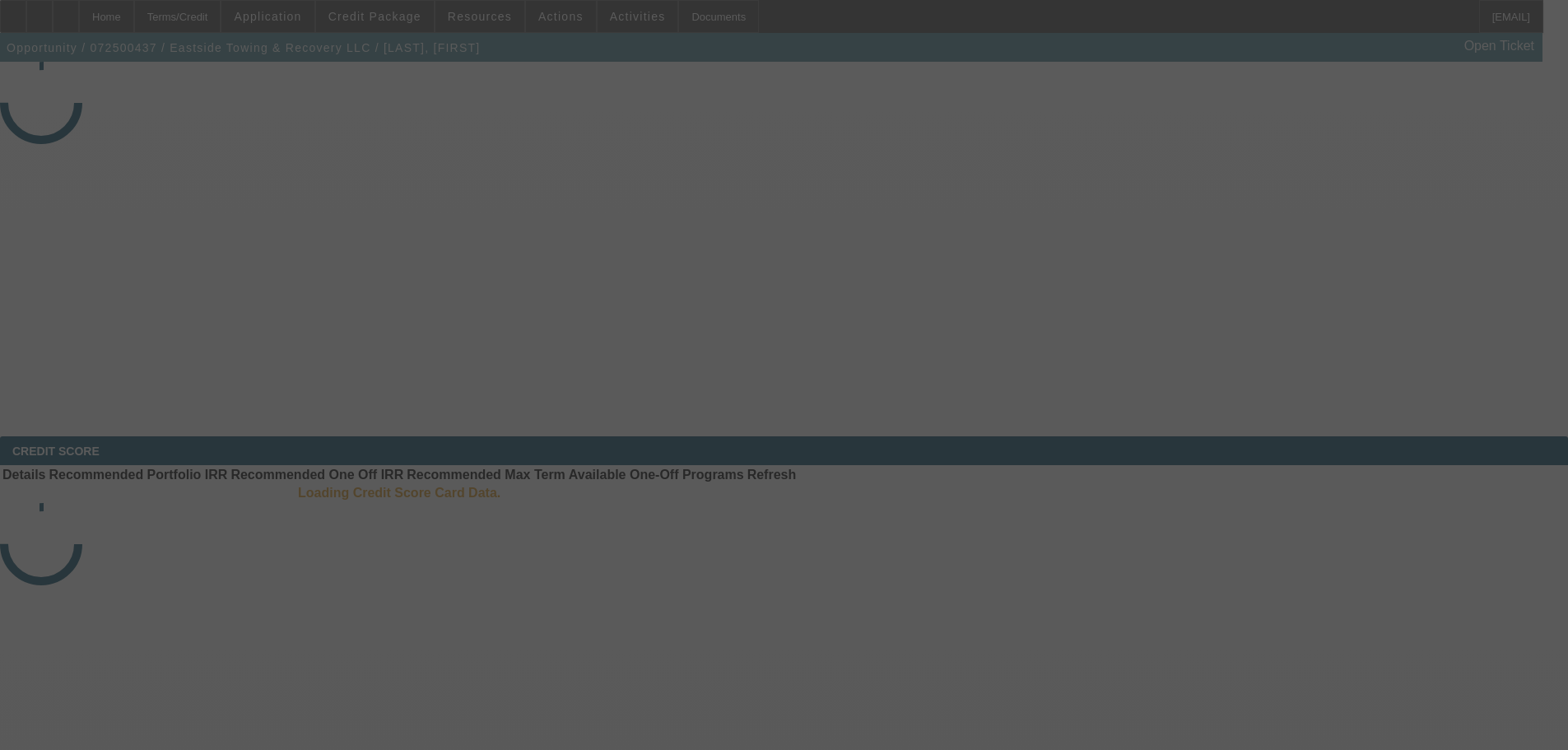 select on "3" 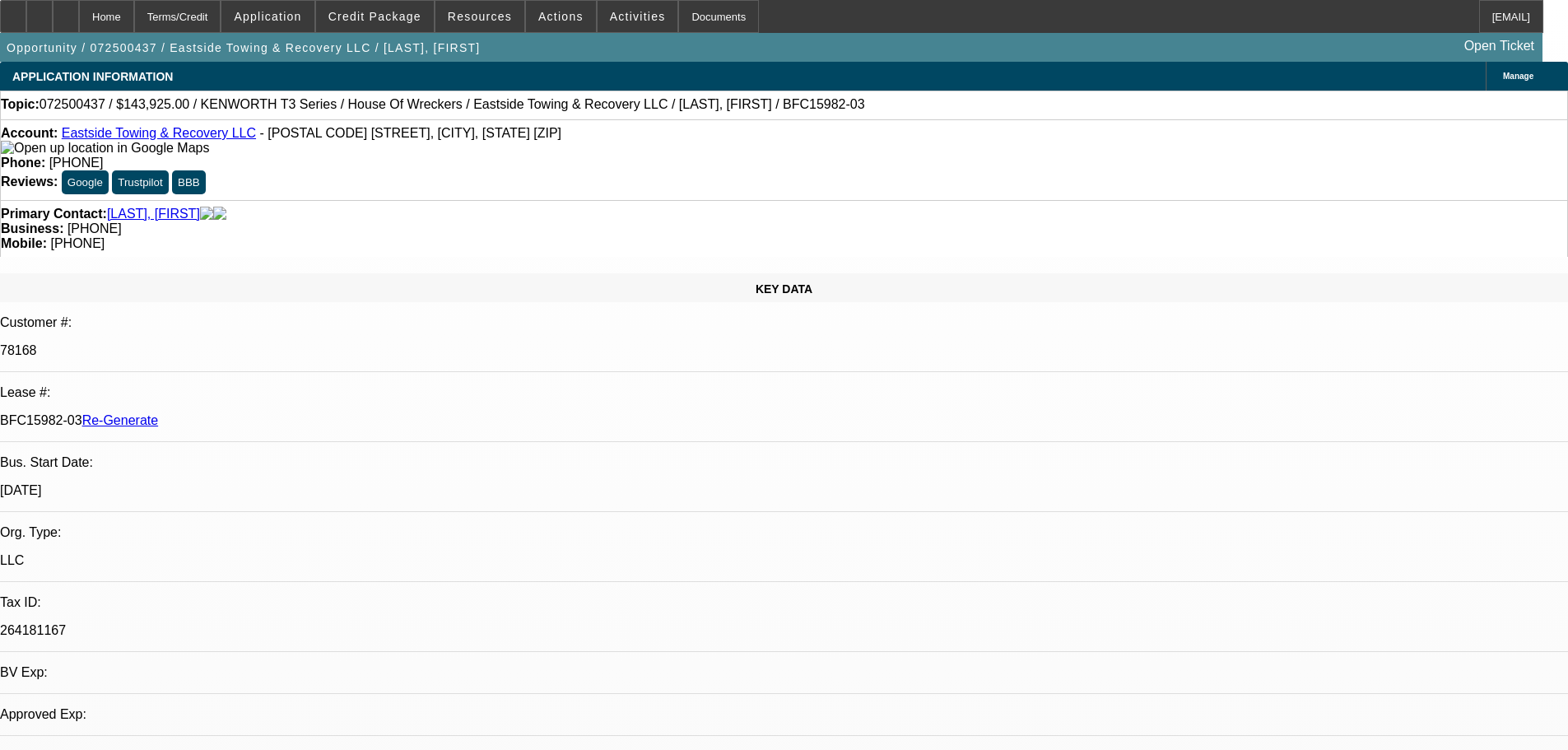select on "0" 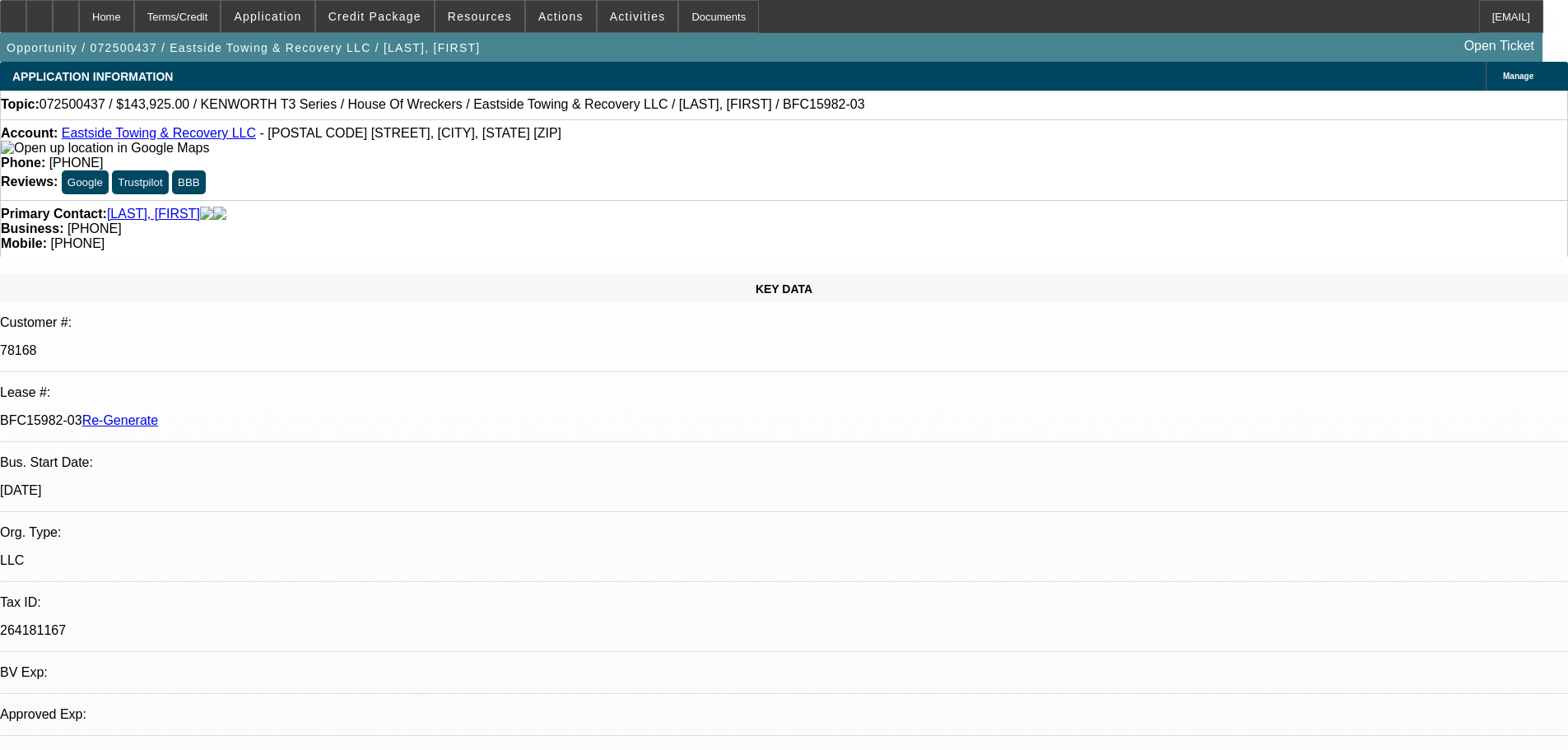 select on "6" 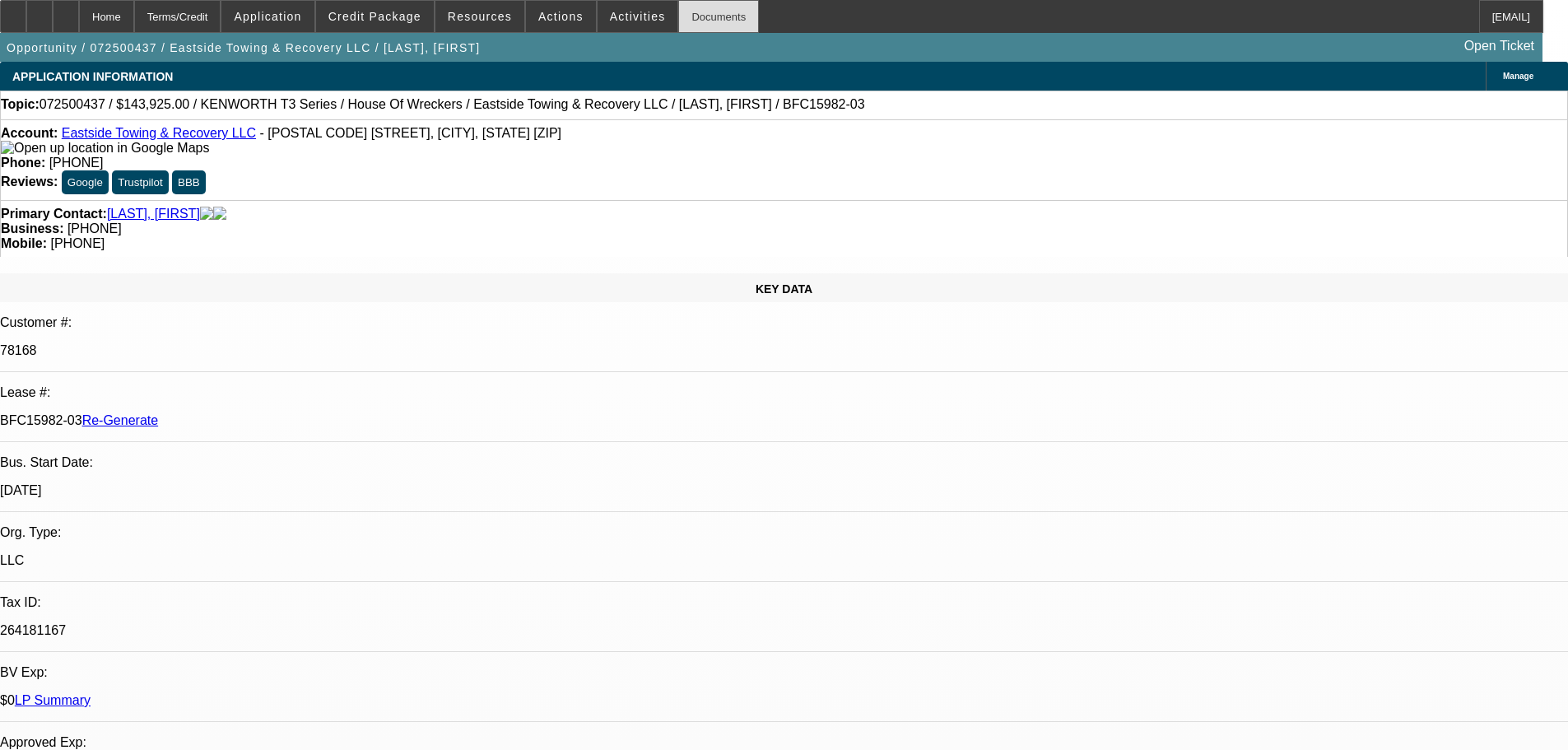 click on "Documents" at bounding box center (719, 16) 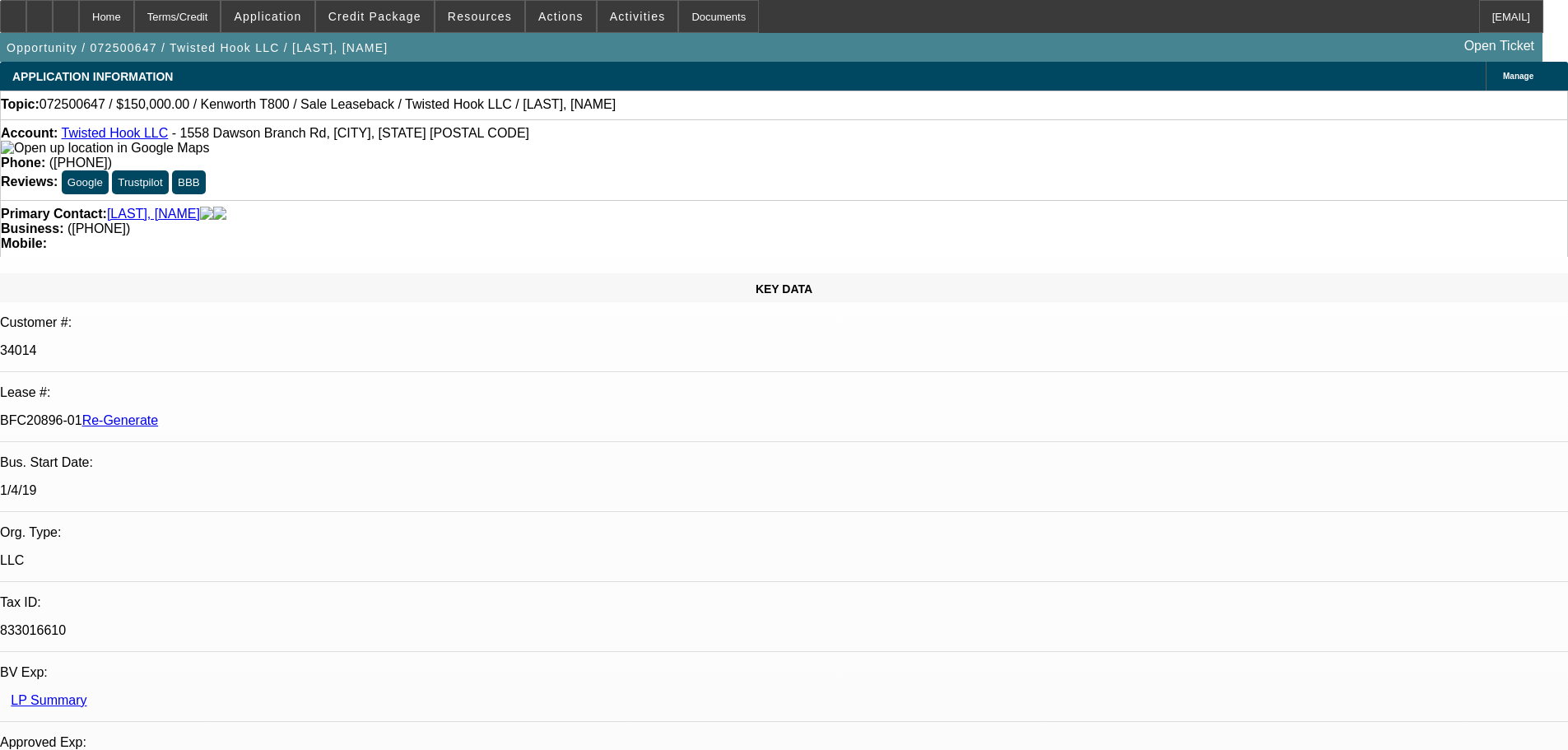 select on "4" 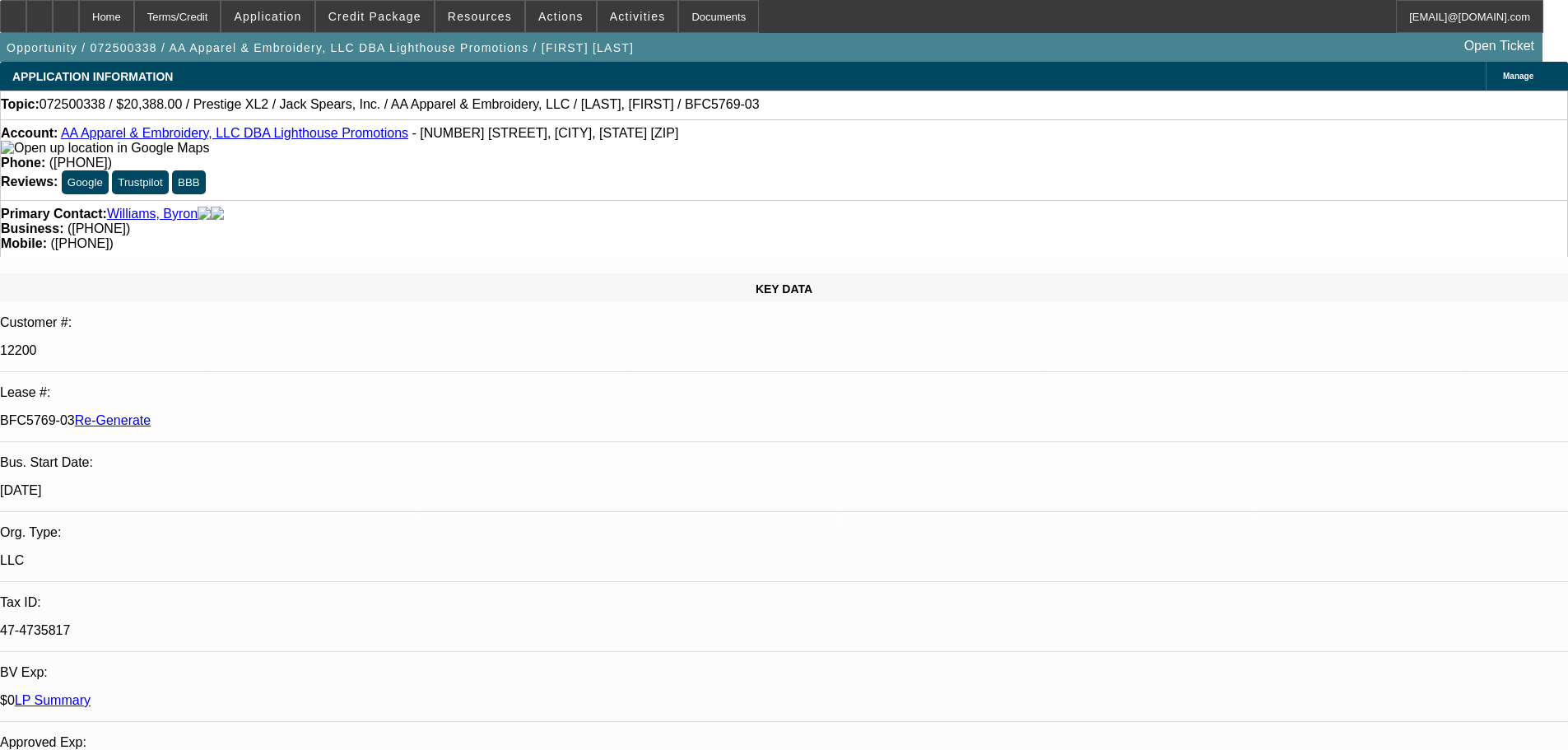 select on "3" 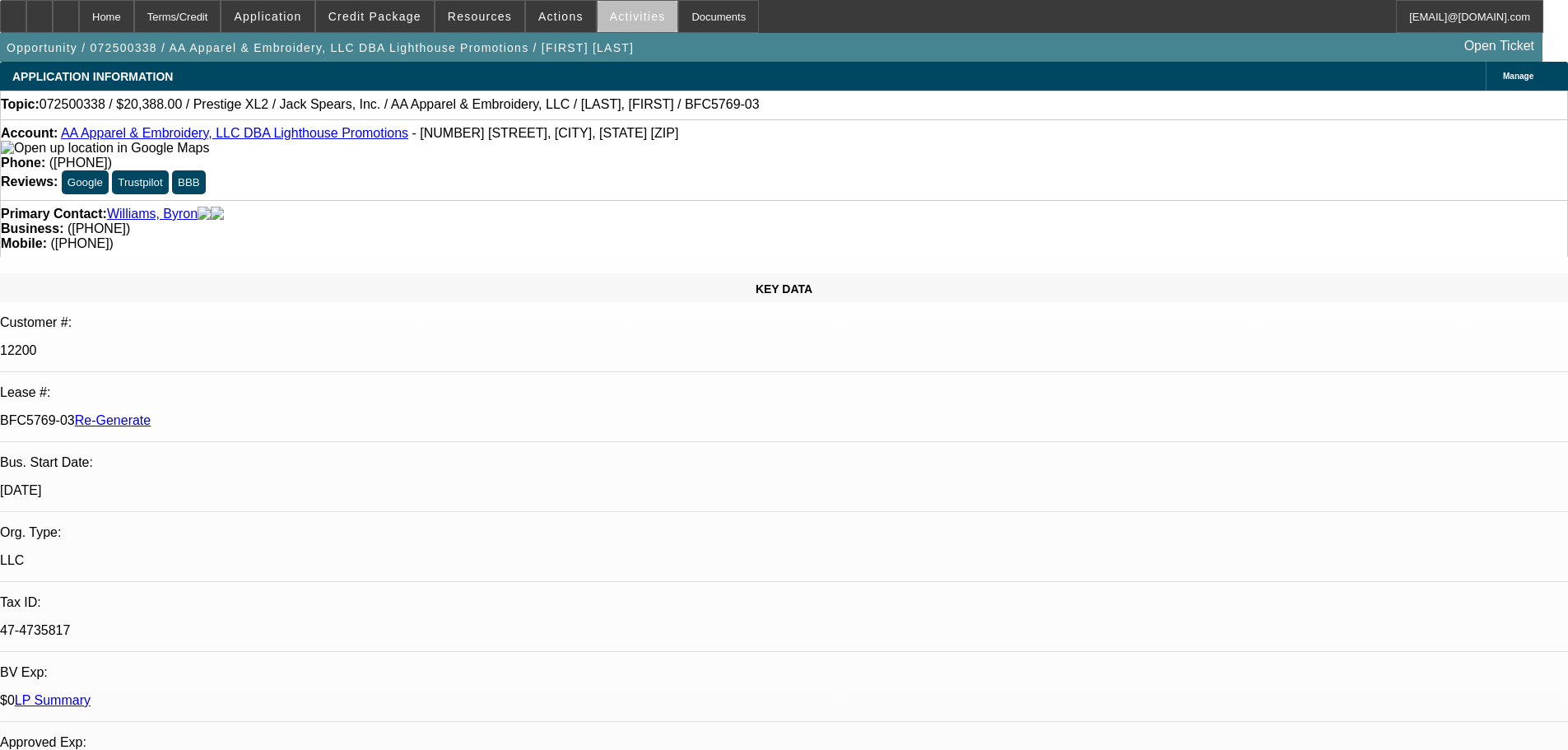 click on "Activities" at bounding box center [638, 16] 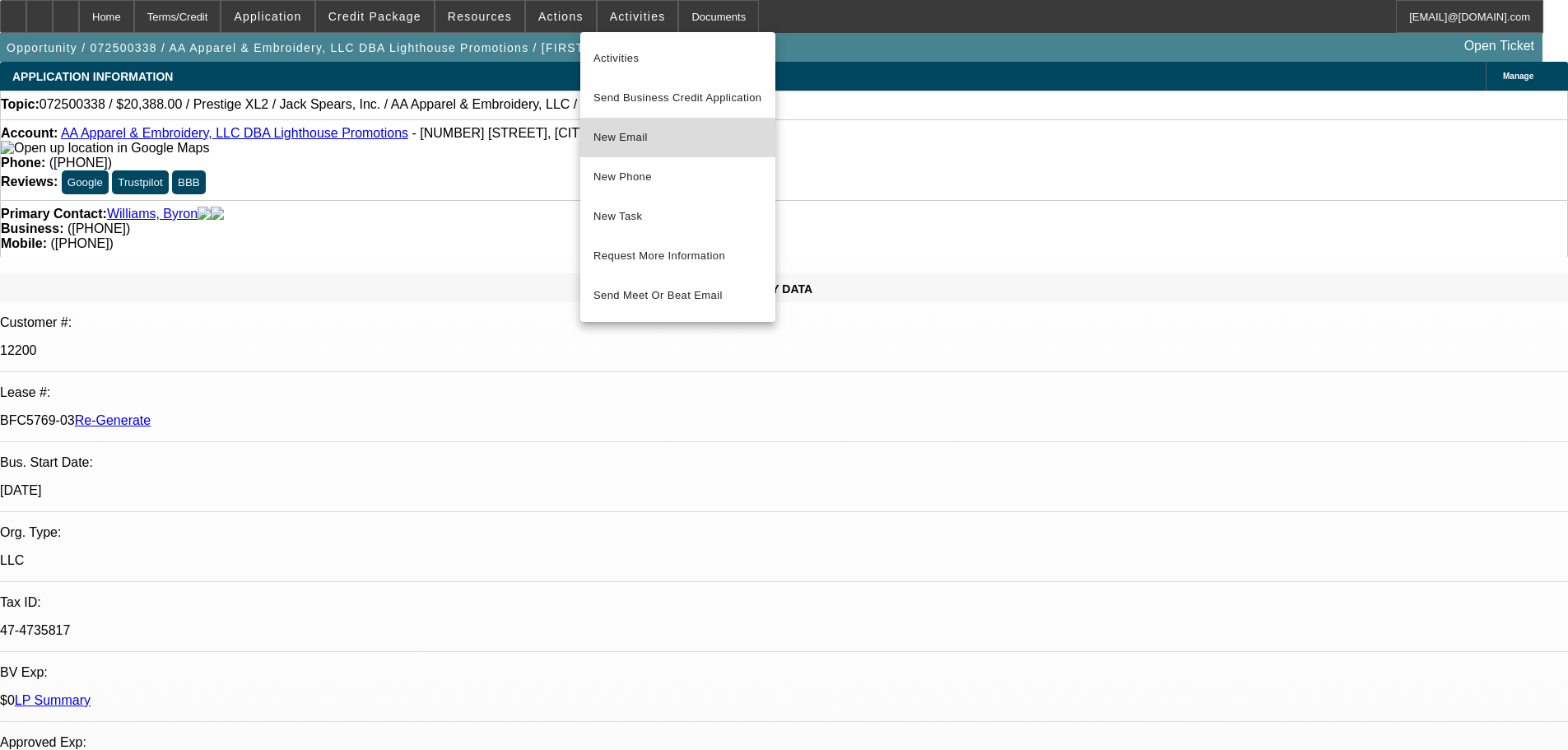click on "New Email" at bounding box center (677, 137) 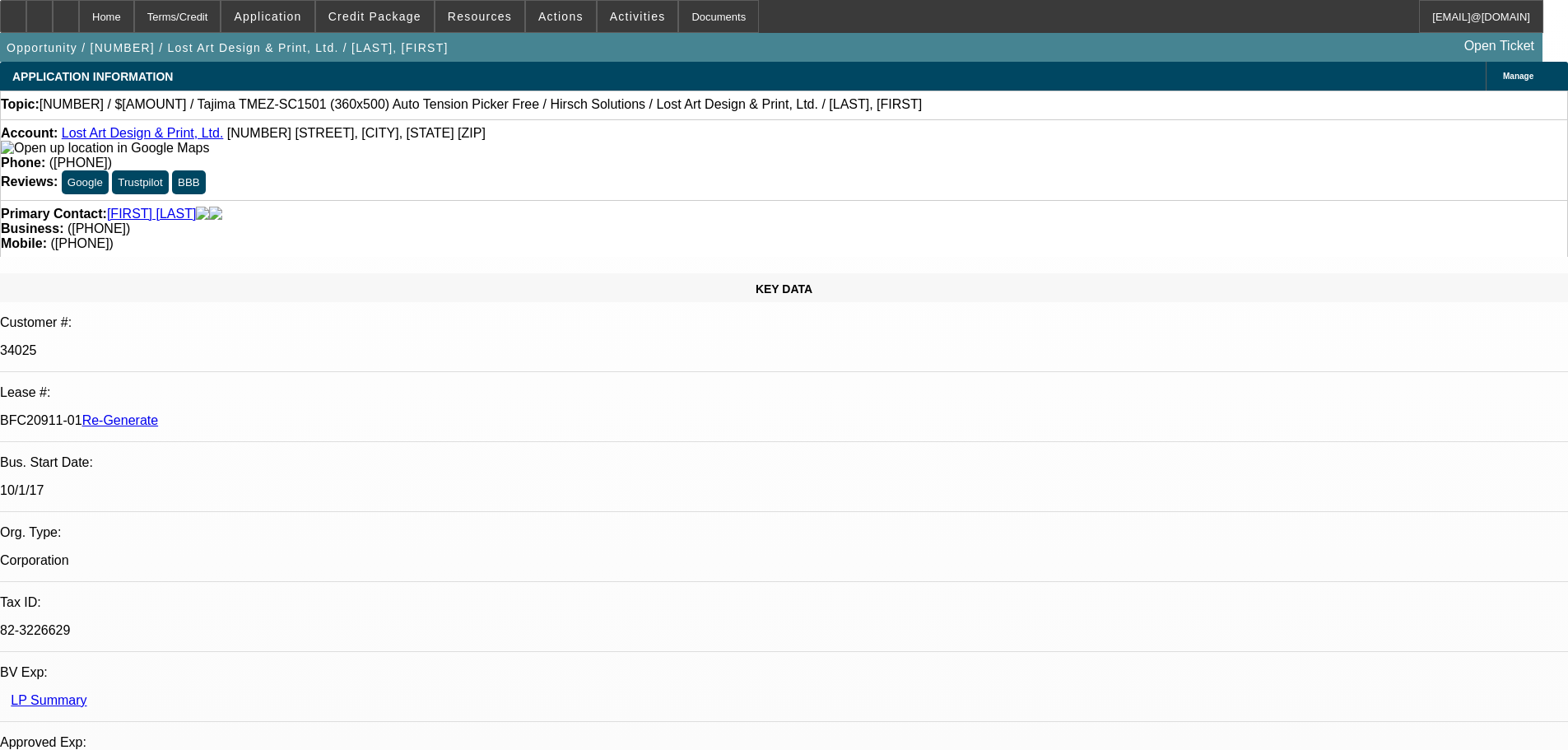 select on "3" 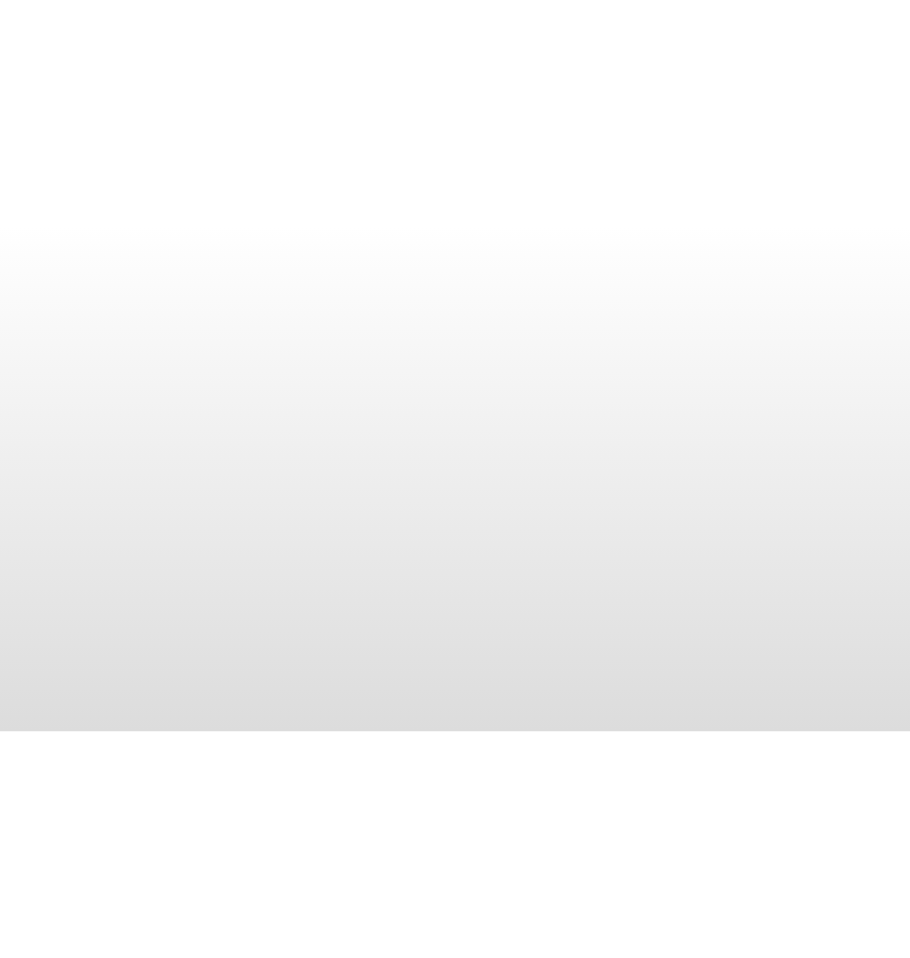 scroll, scrollTop: 0, scrollLeft: 0, axis: both 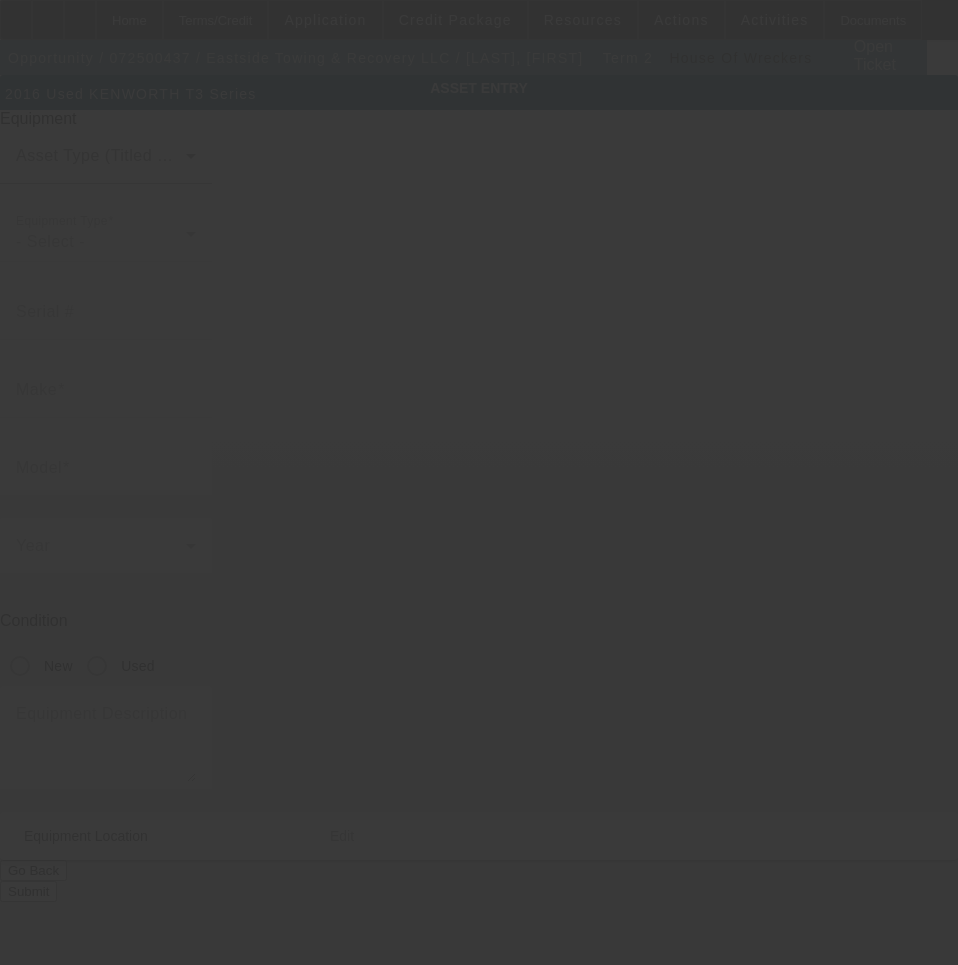 type on "2NKHHJ7X8GM108768" 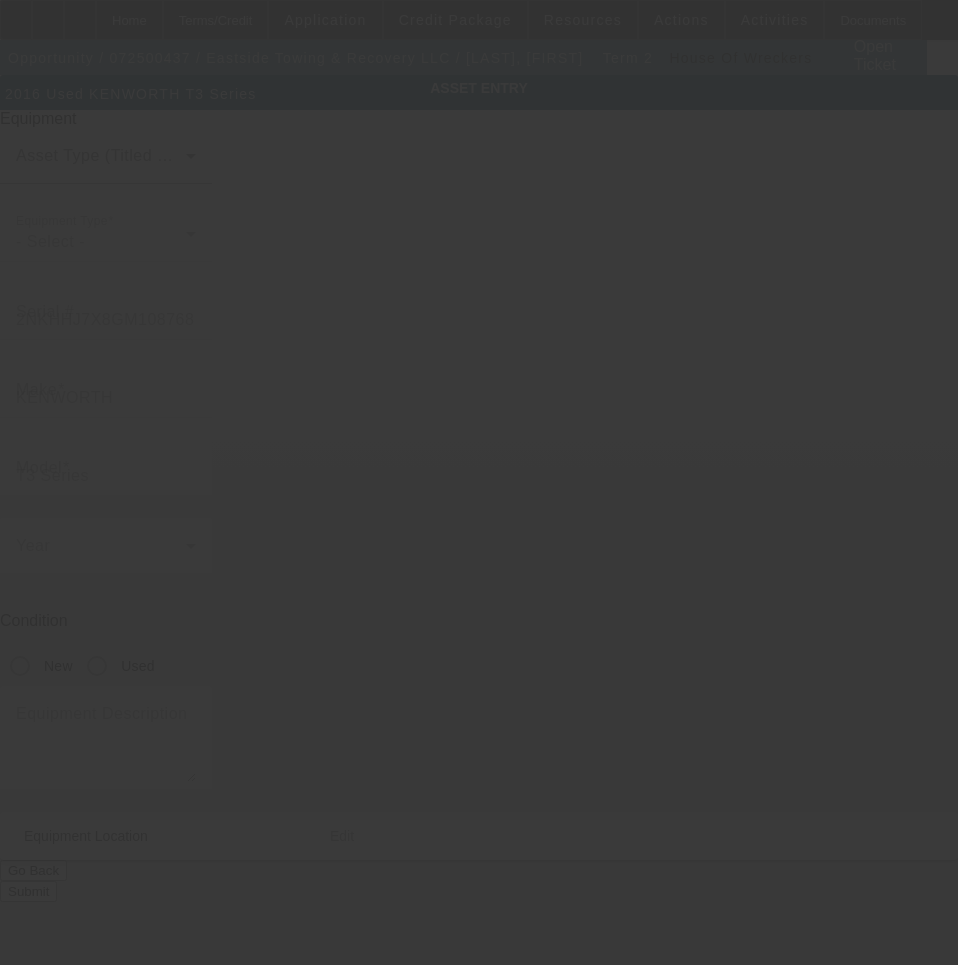 radio on "true" 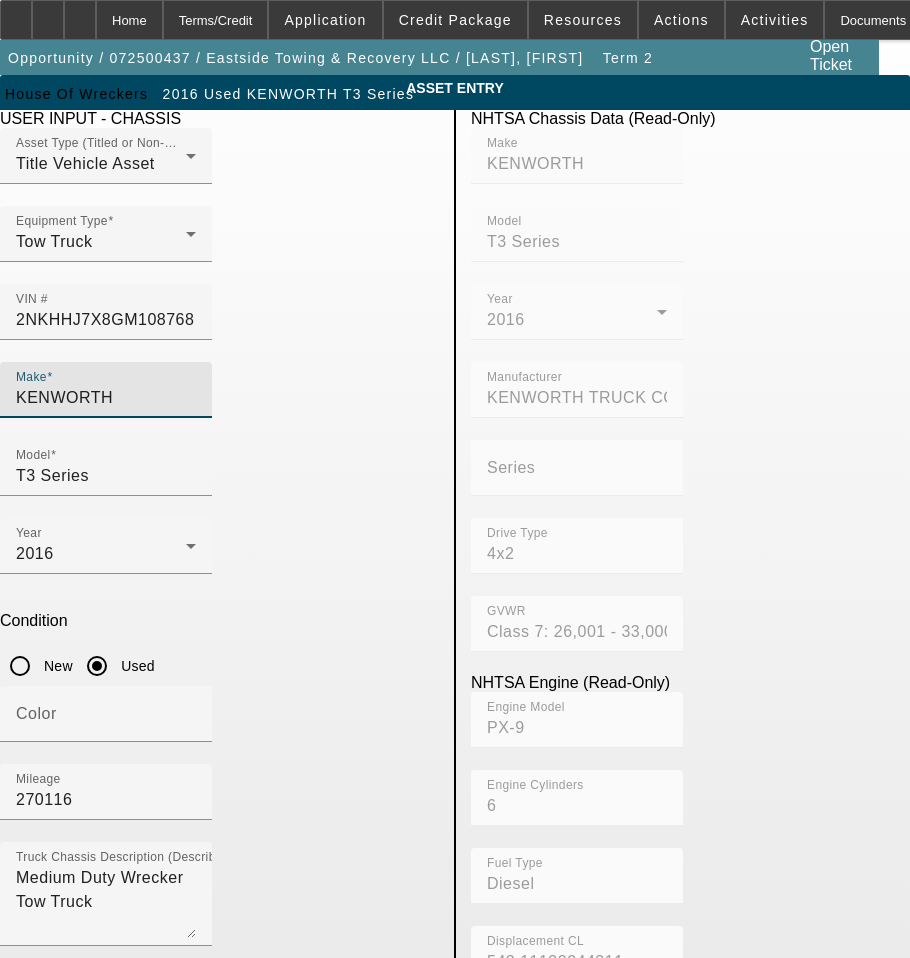 click on "KENWORTH" at bounding box center (106, 398) 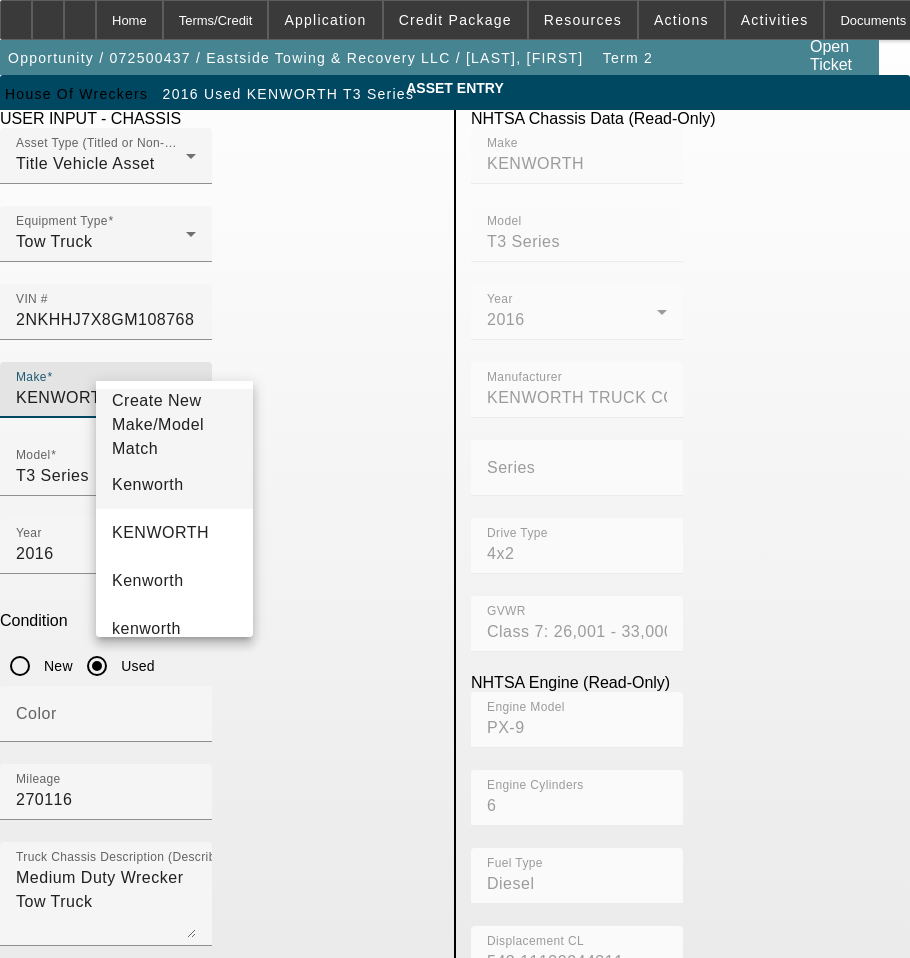 type on "KENWORTh" 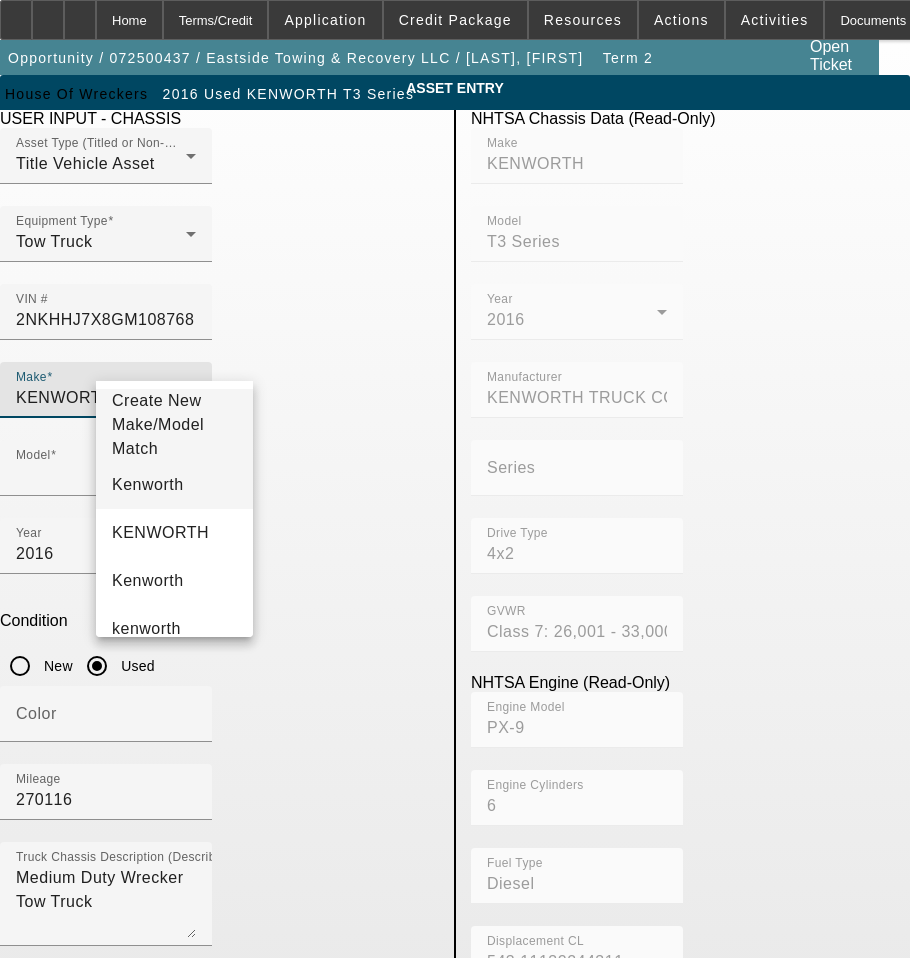 click on "Kenworth" at bounding box center [148, 484] 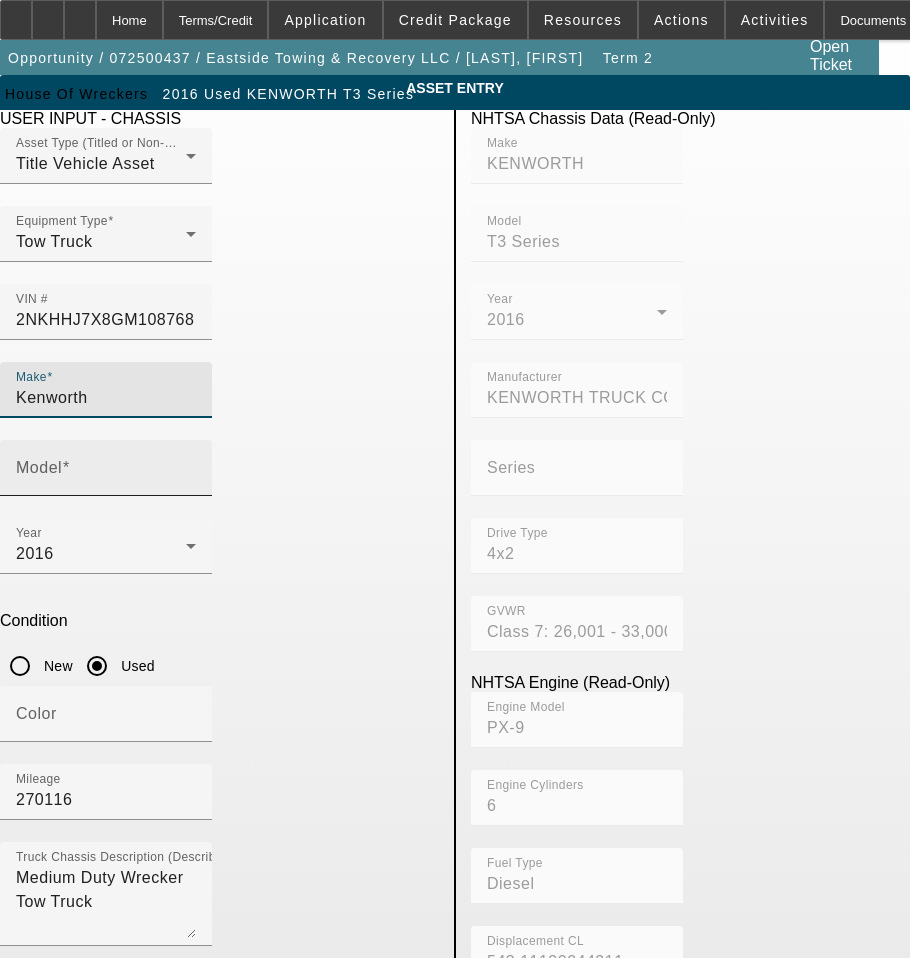 click on "Model" at bounding box center [106, 476] 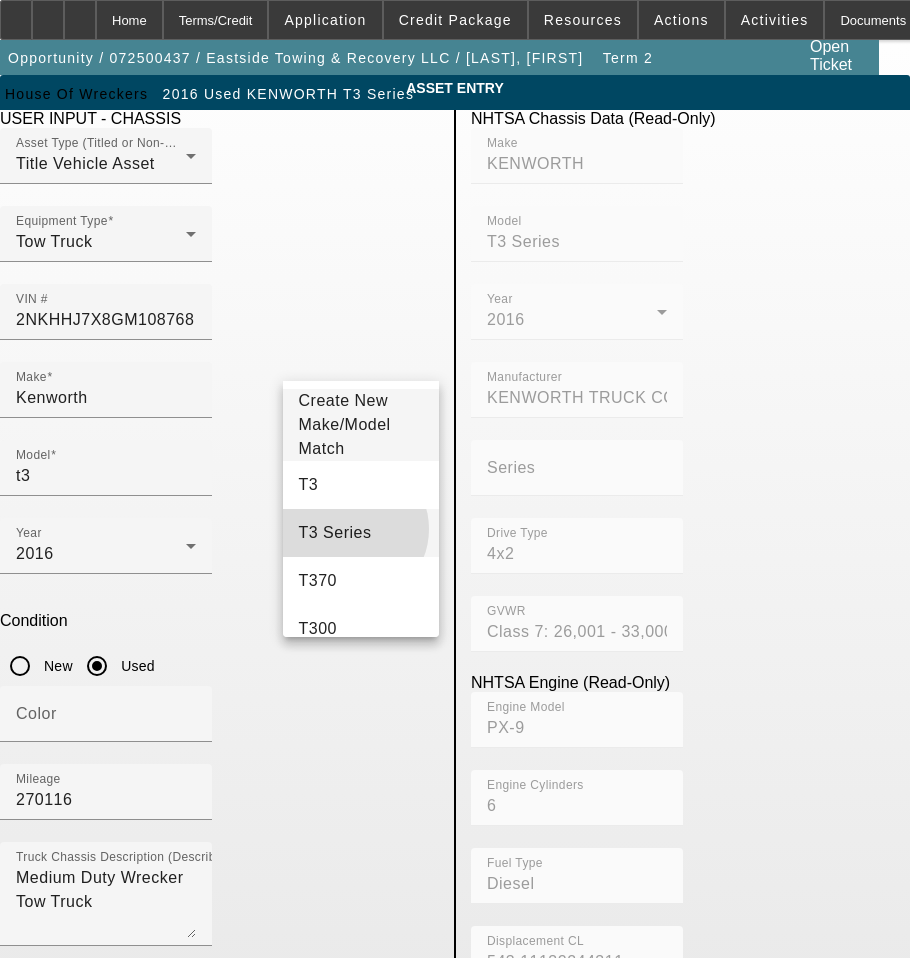 click on "T3 Series" at bounding box center (335, 532) 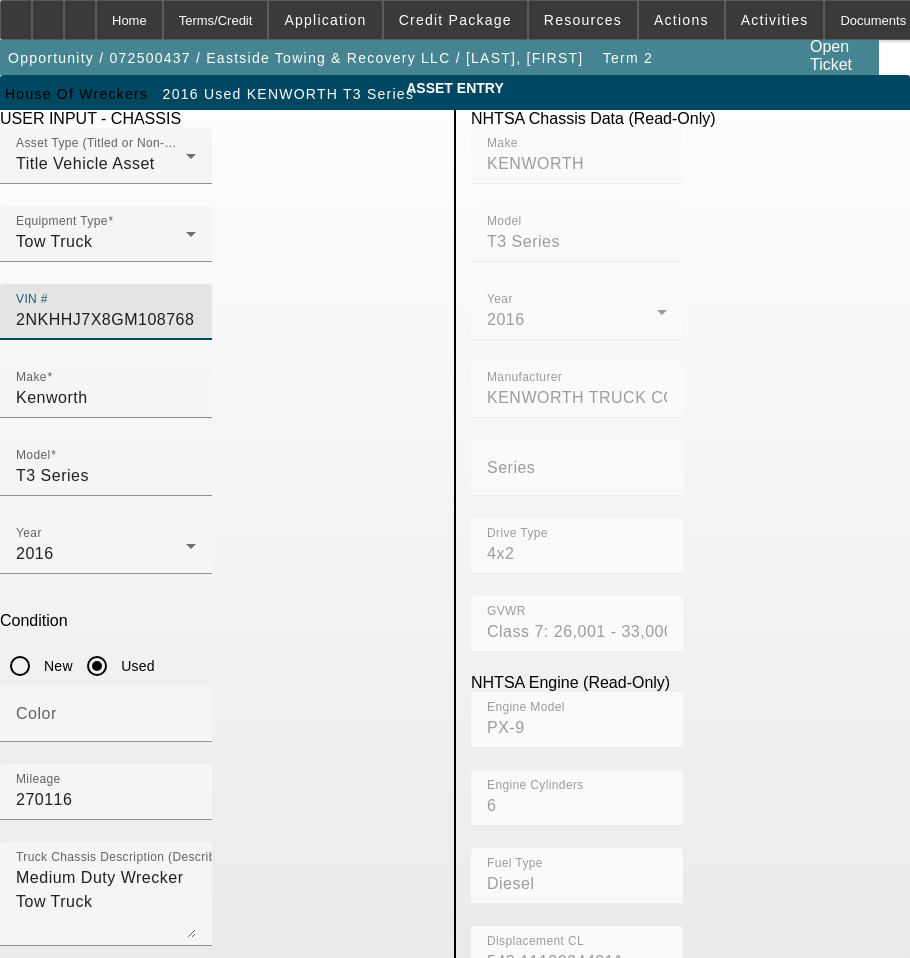 scroll, scrollTop: 0, scrollLeft: 13, axis: horizontal 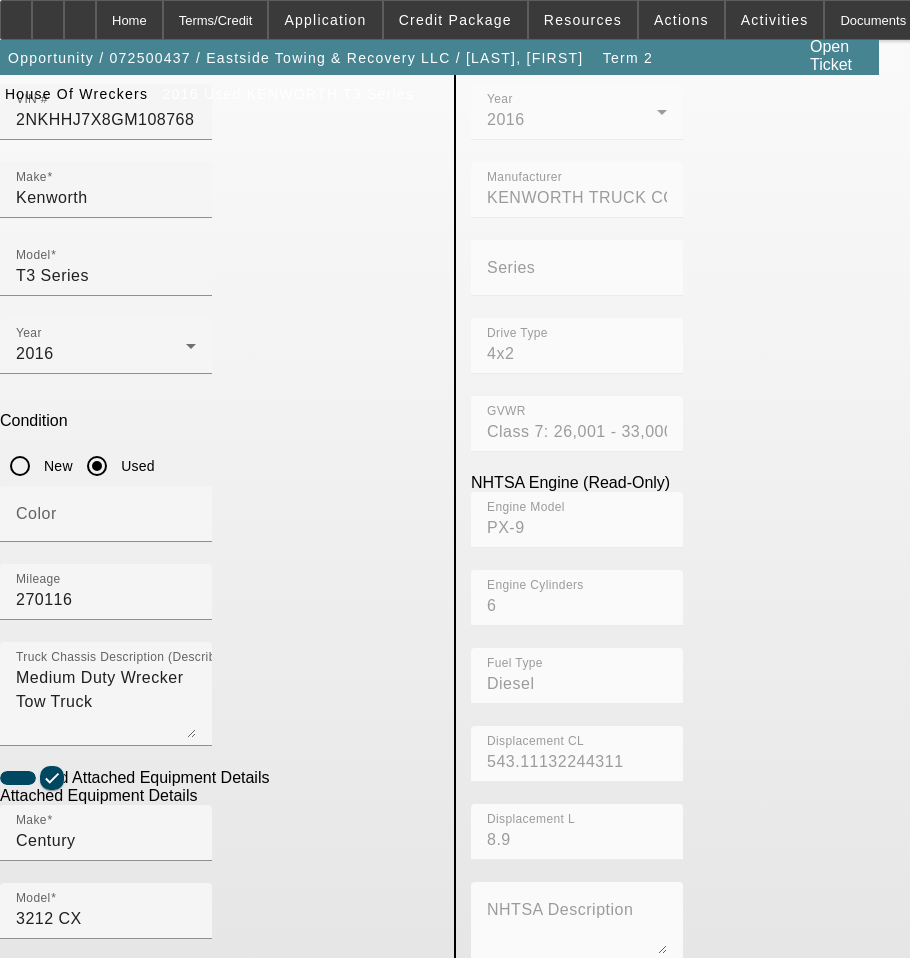drag, startPoint x: 145, startPoint y: 773, endPoint x: 351, endPoint y: 774, distance: 206.00243 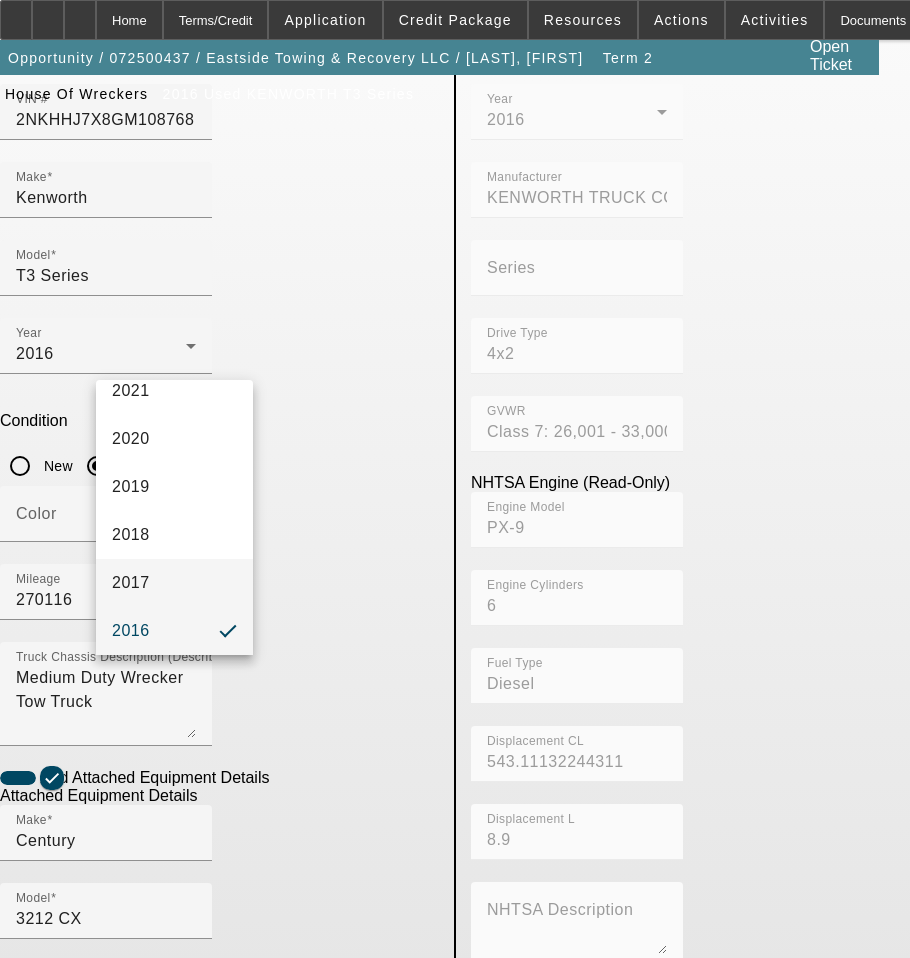 scroll, scrollTop: 457, scrollLeft: 0, axis: vertical 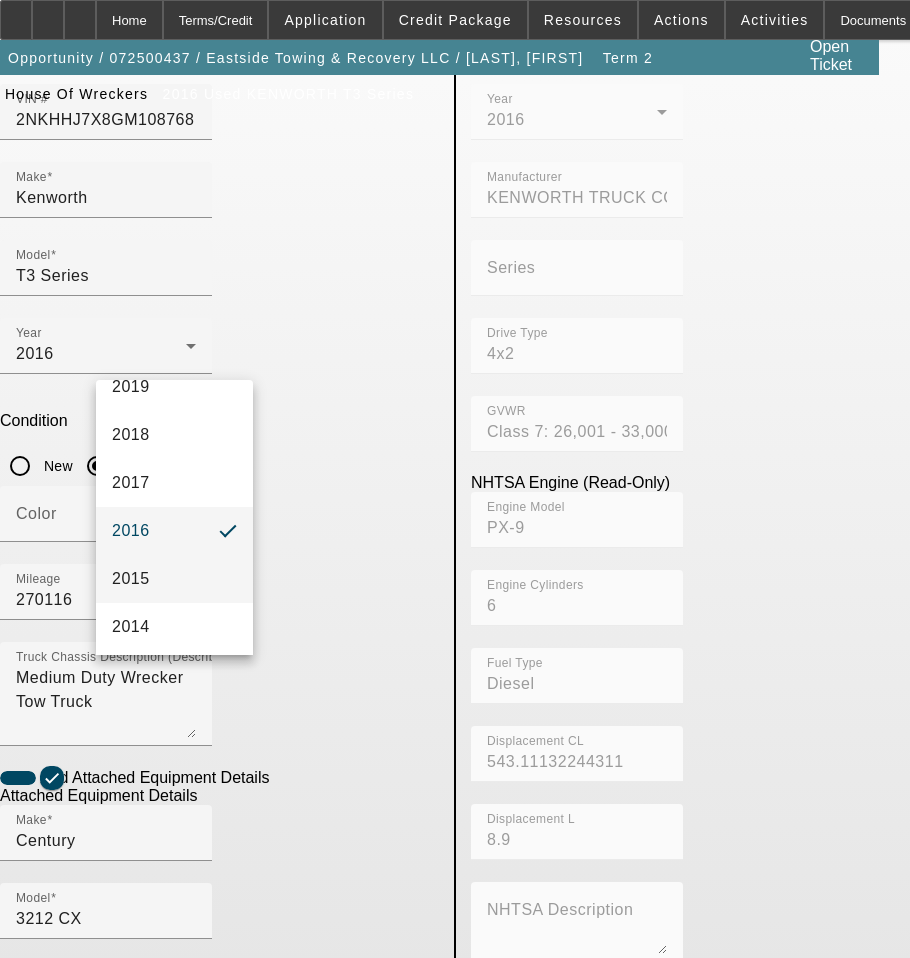 click on "2015" at bounding box center [174, 579] 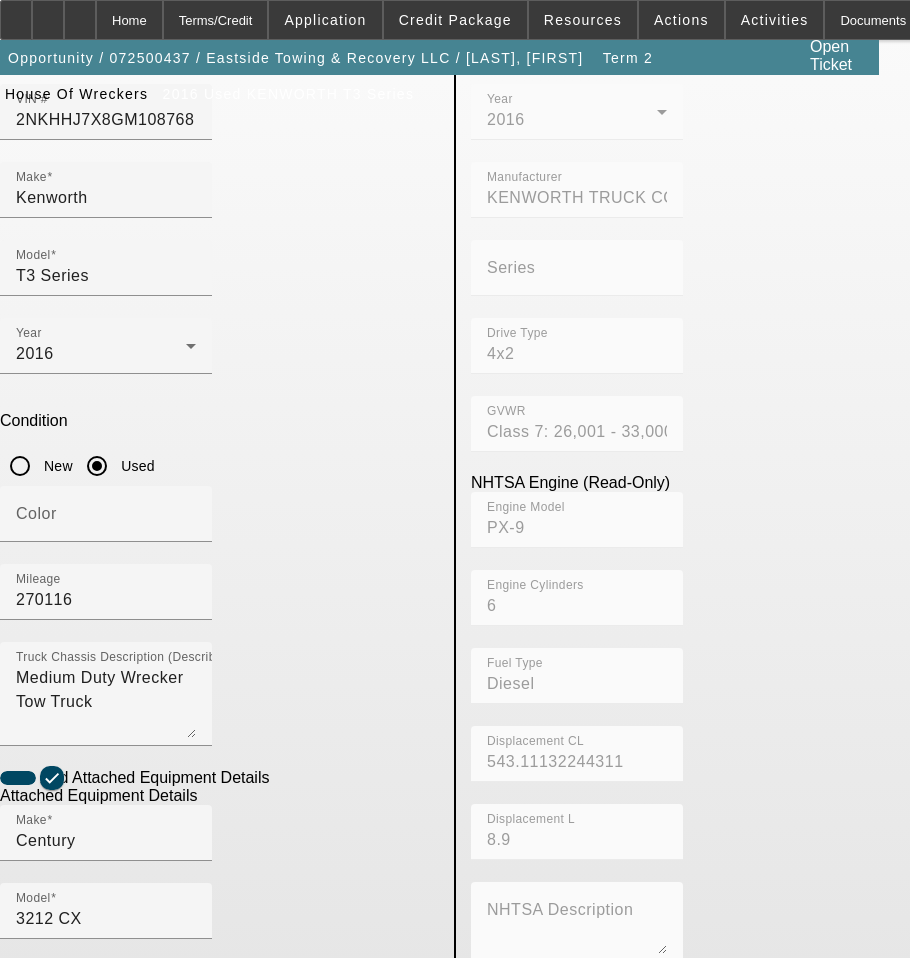 click on "Serial #
3212-0704-G15
N/A" at bounding box center (219, 1156) 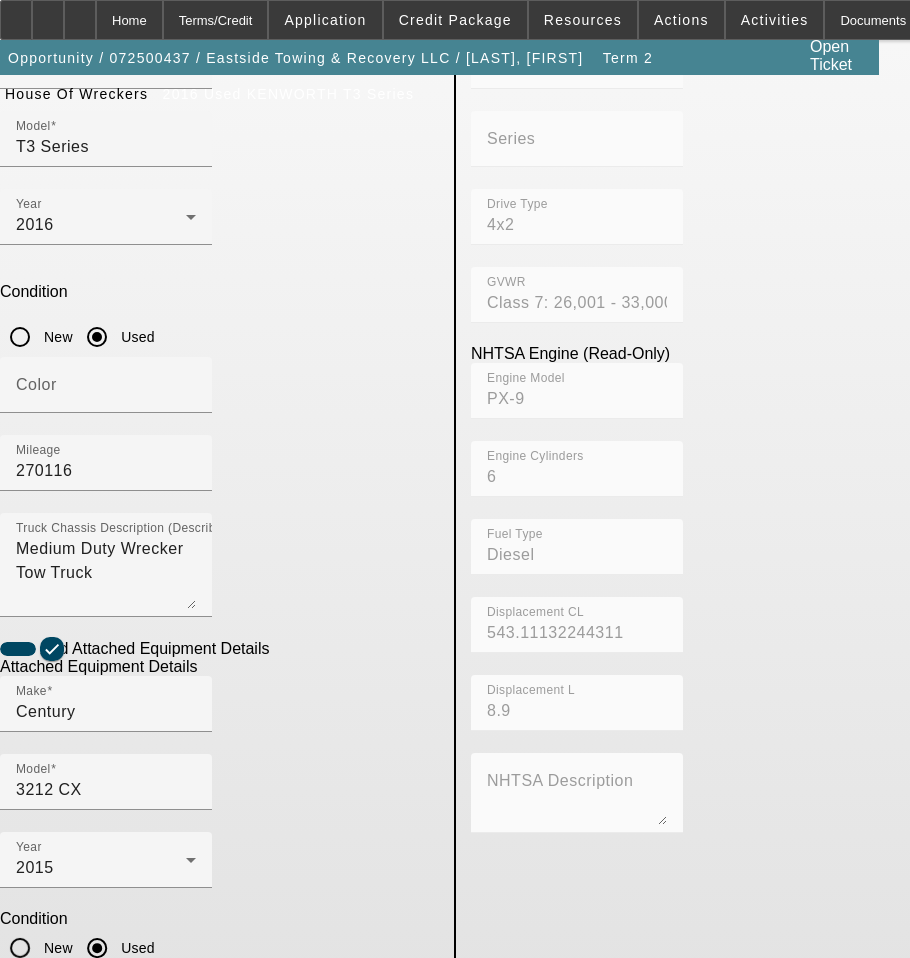 scroll, scrollTop: 330, scrollLeft: 0, axis: vertical 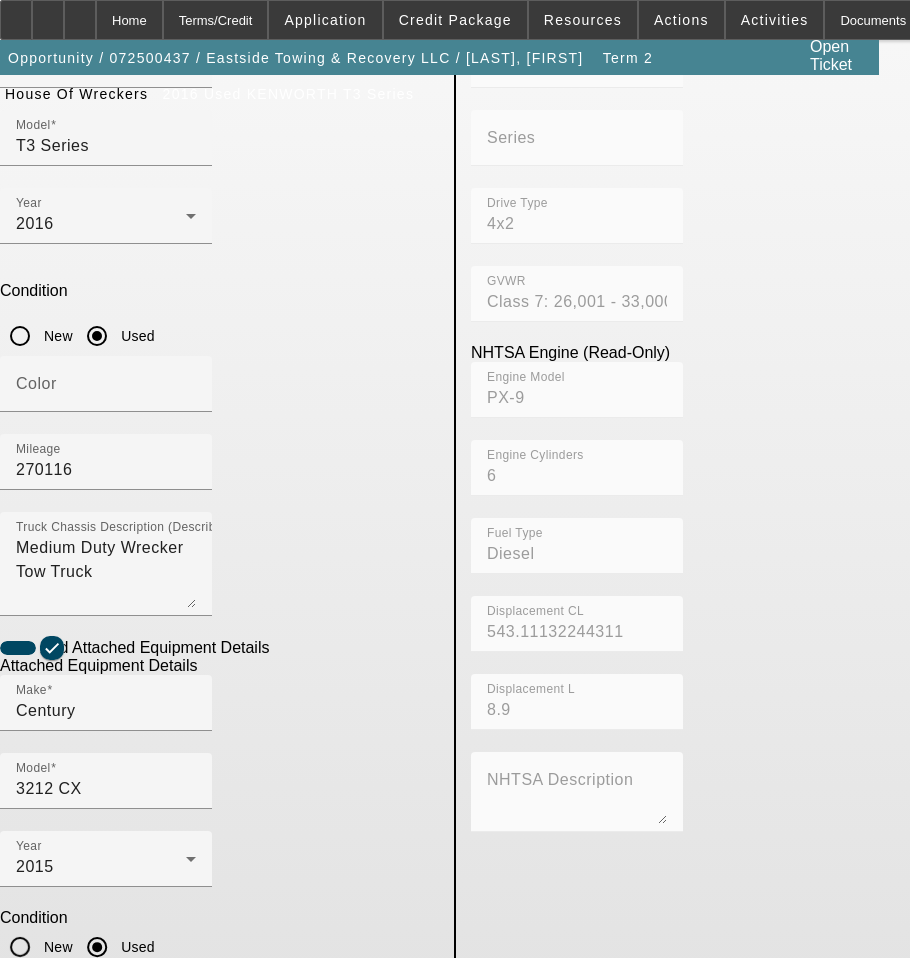 drag, startPoint x: 353, startPoint y: 721, endPoint x: -244, endPoint y: 730, distance: 597.0678 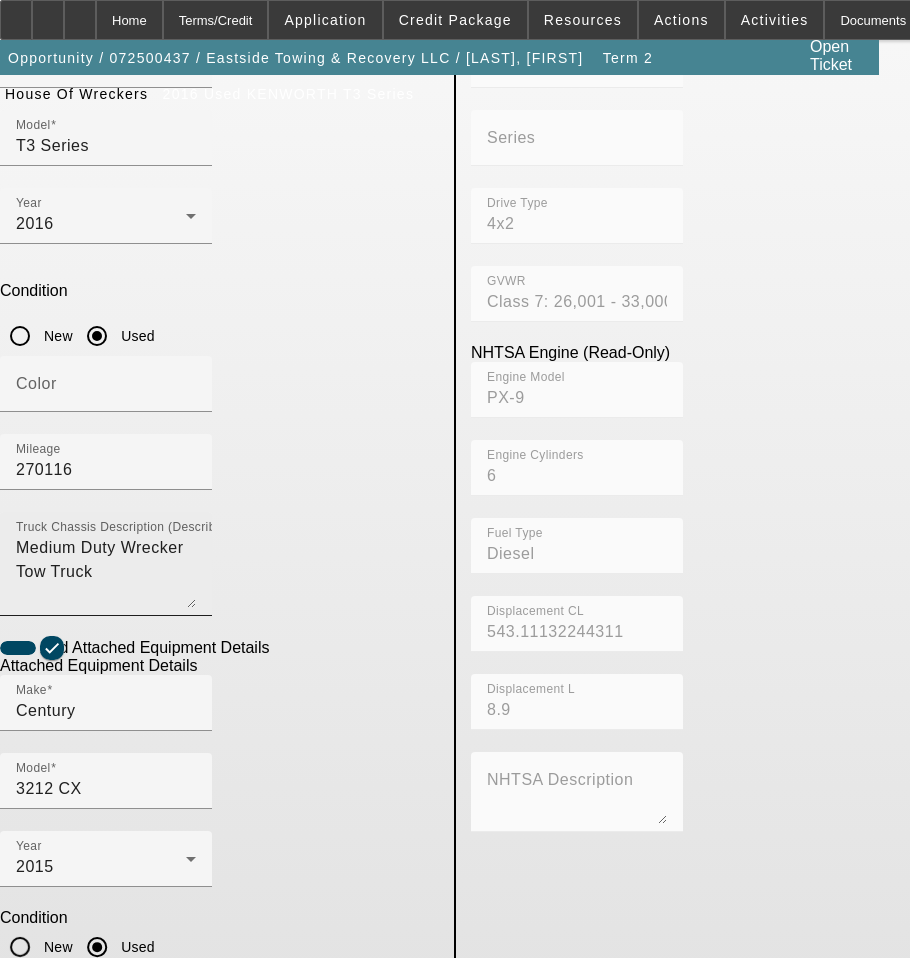 type on "Includes all options, attachments, and accessories" 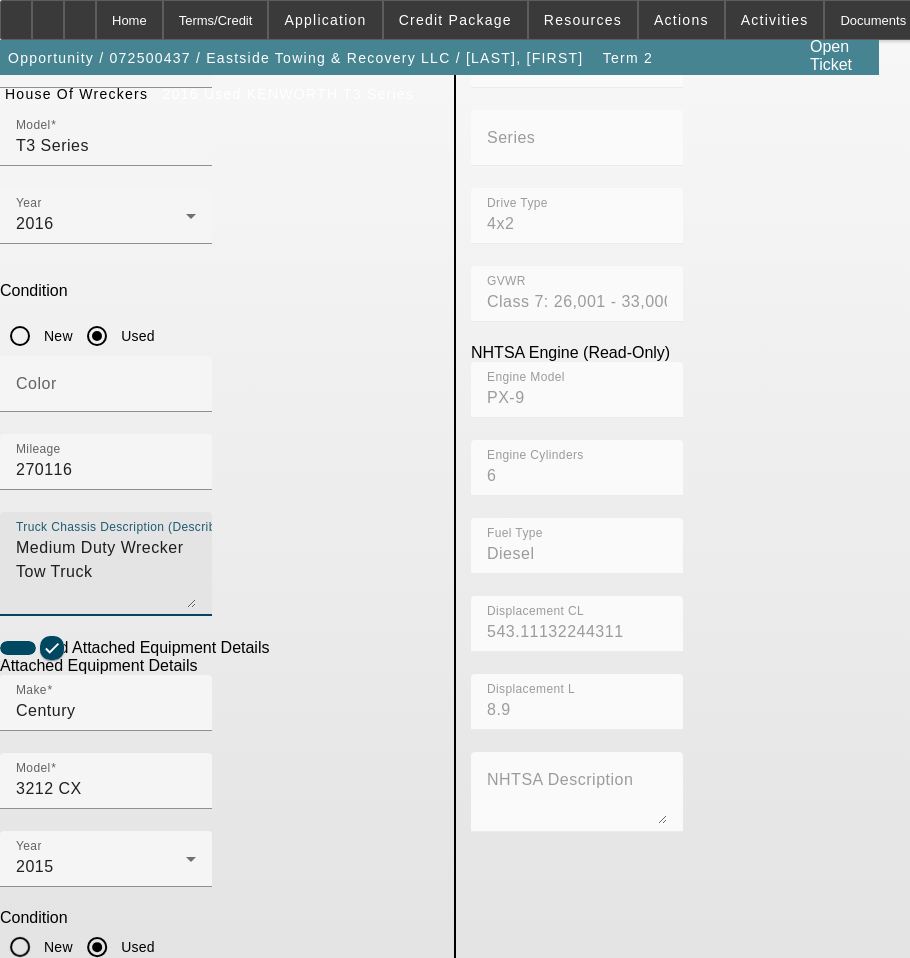drag, startPoint x: 356, startPoint y: 257, endPoint x: -355, endPoint y: 258, distance: 711.00073 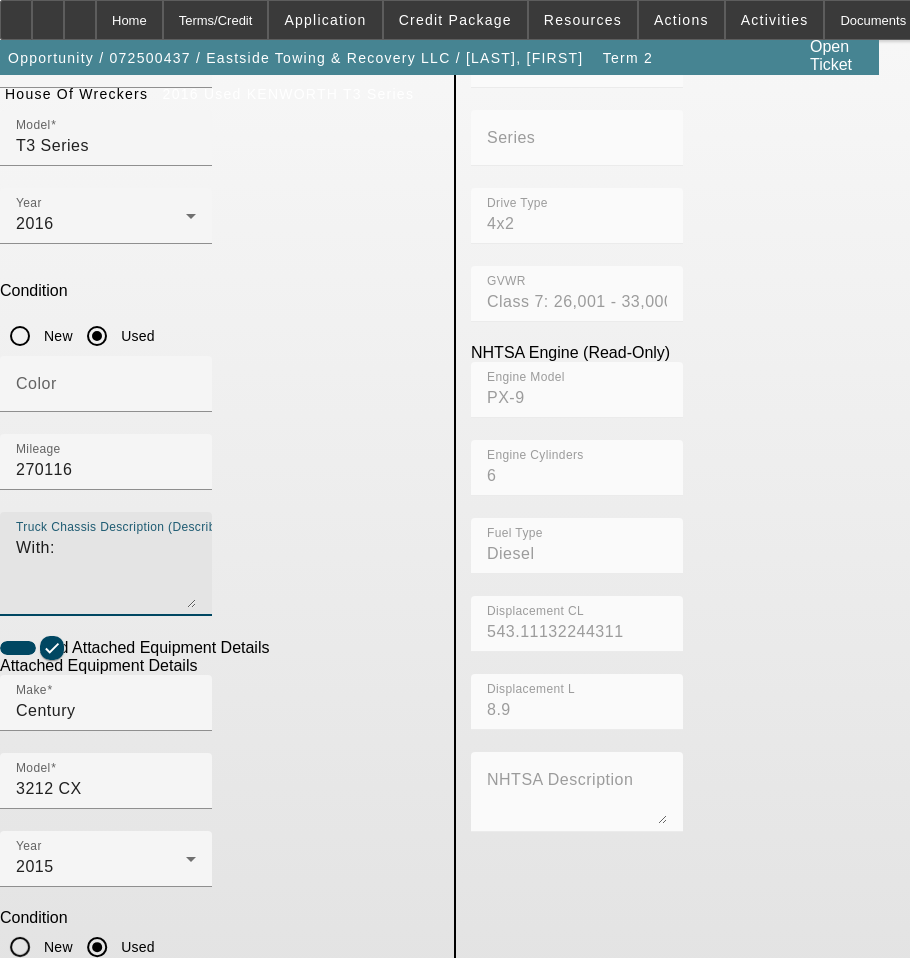 type on "With:" 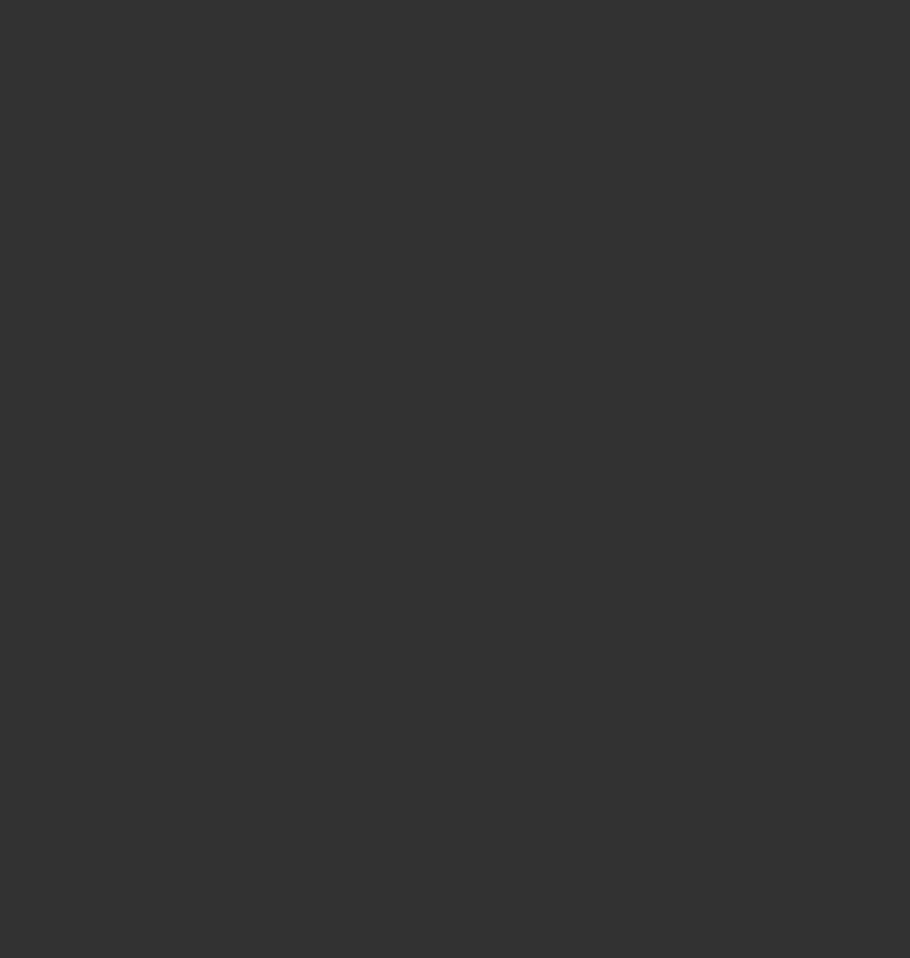 scroll, scrollTop: 0, scrollLeft: 0, axis: both 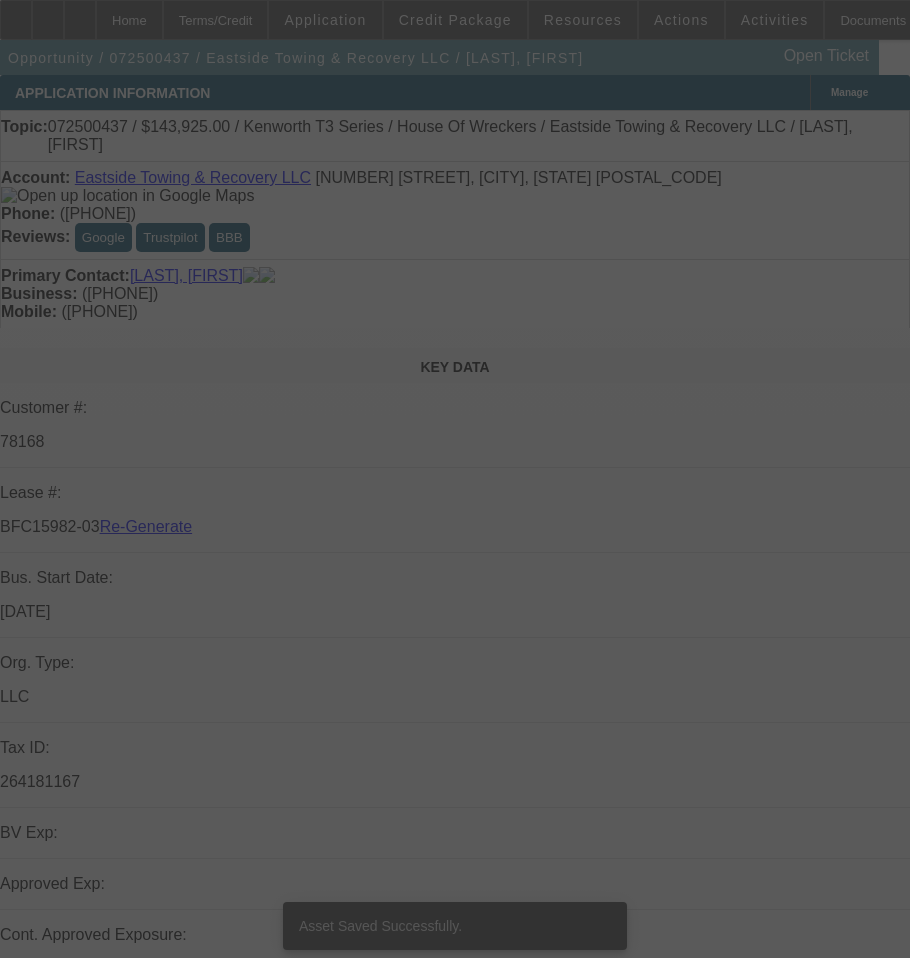 select on "3" 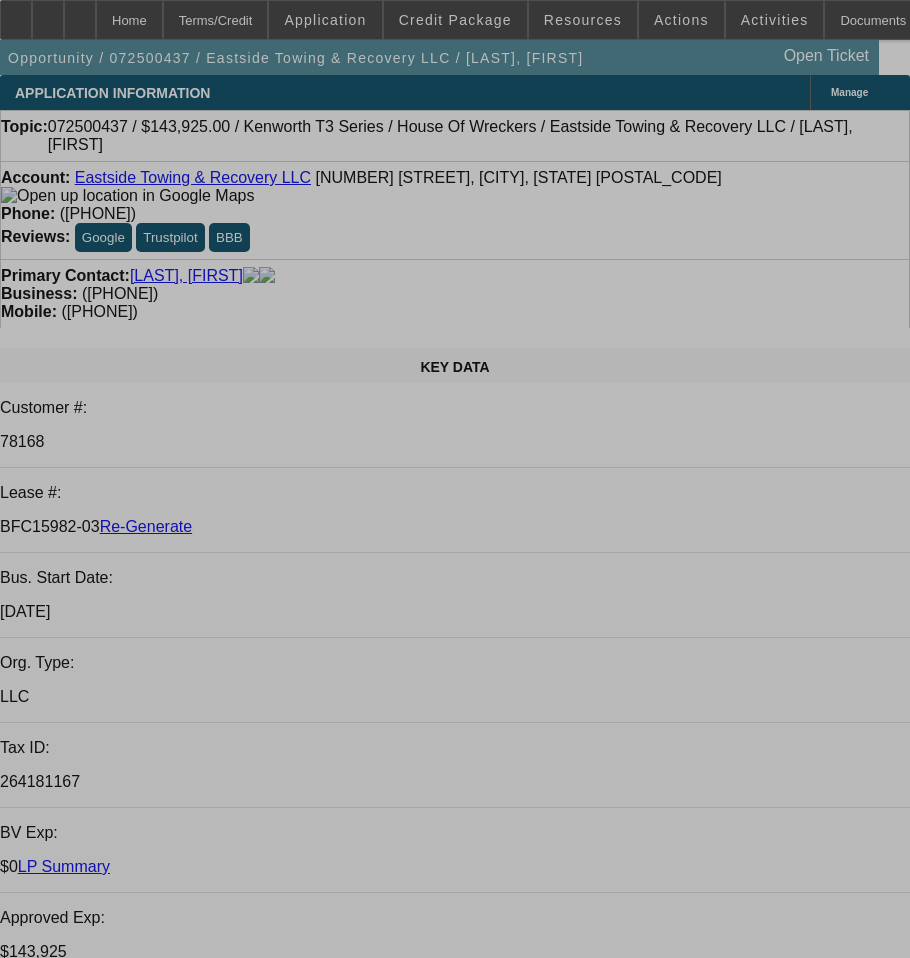 select on "0" 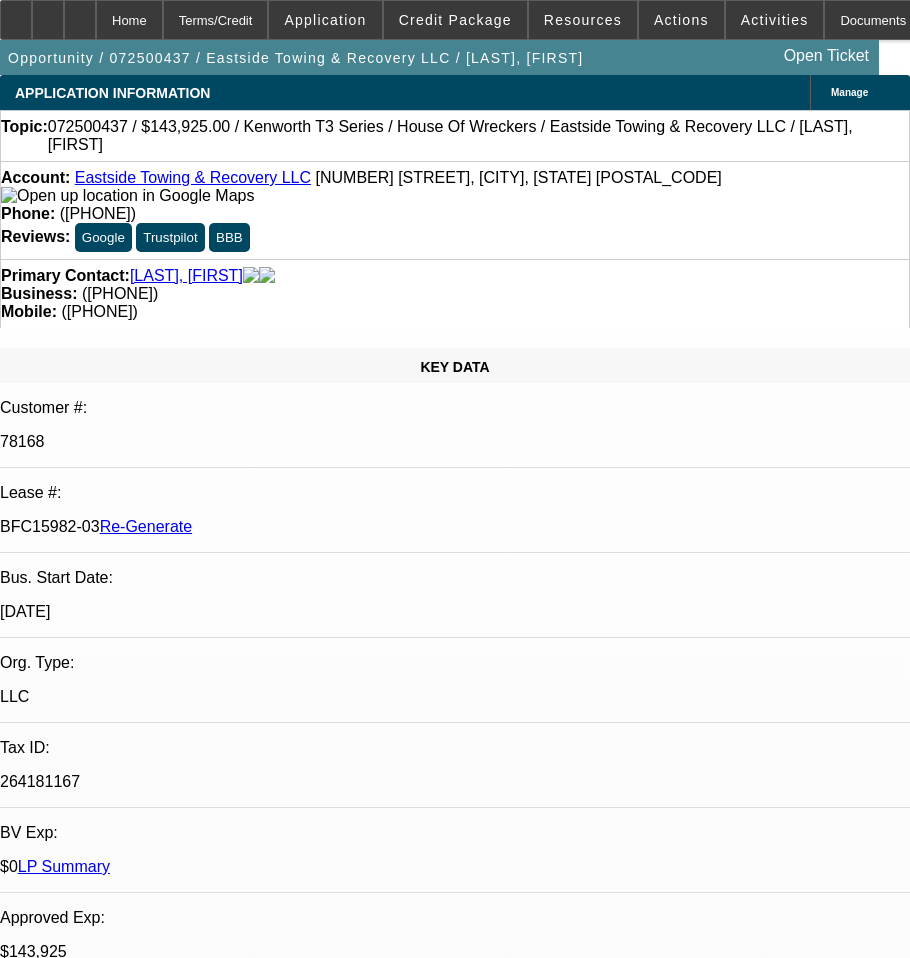 select on "0" 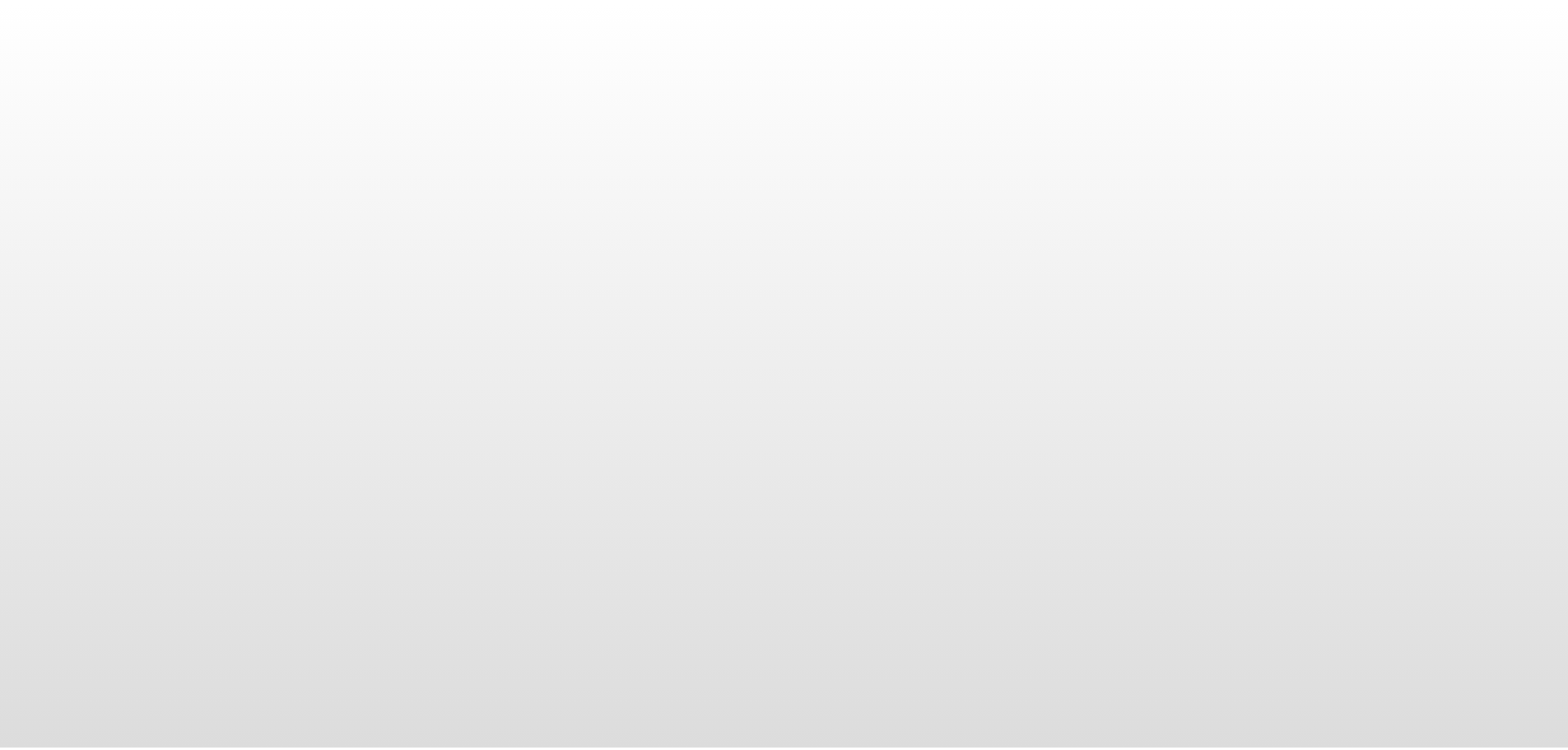 scroll, scrollTop: 0, scrollLeft: 0, axis: both 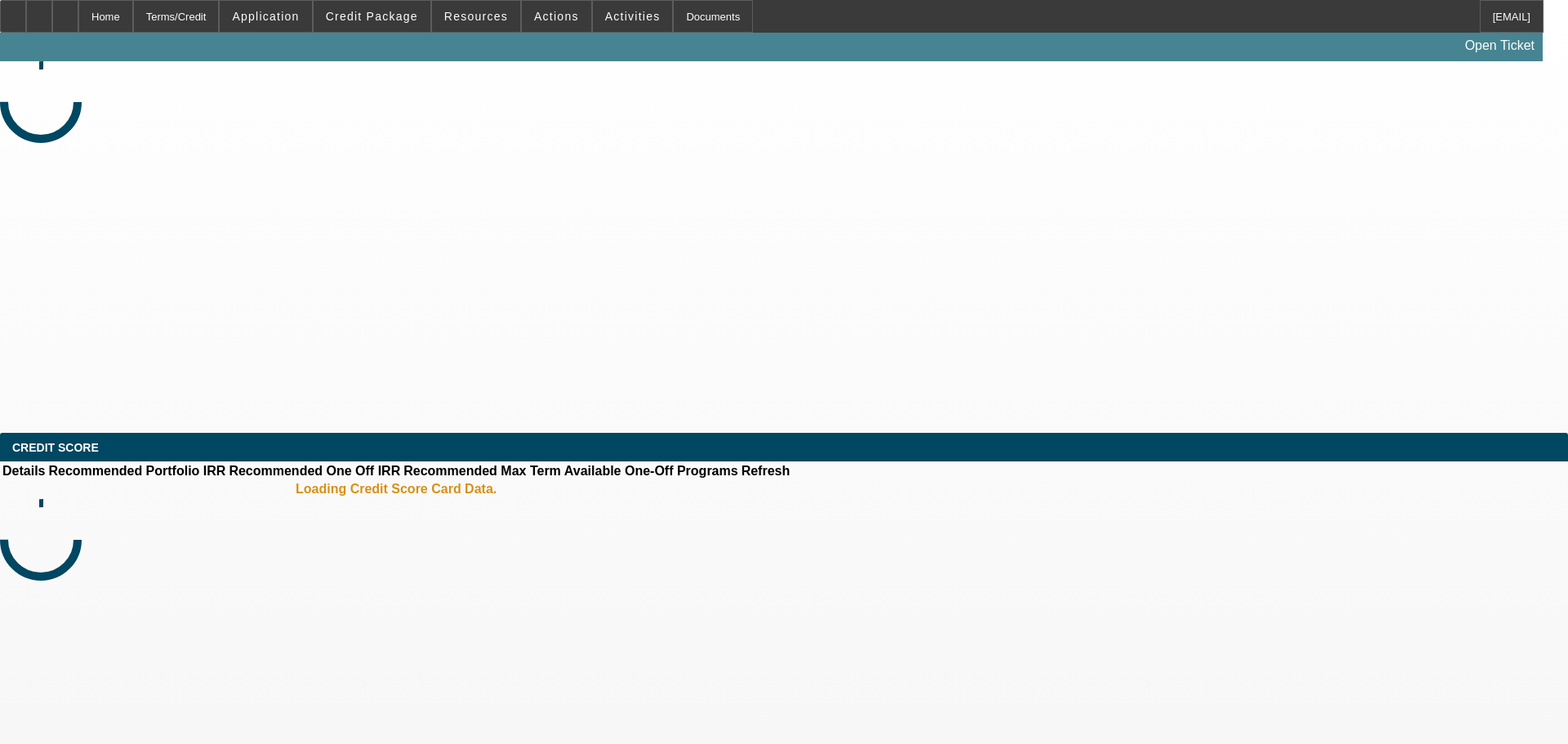select on "3" 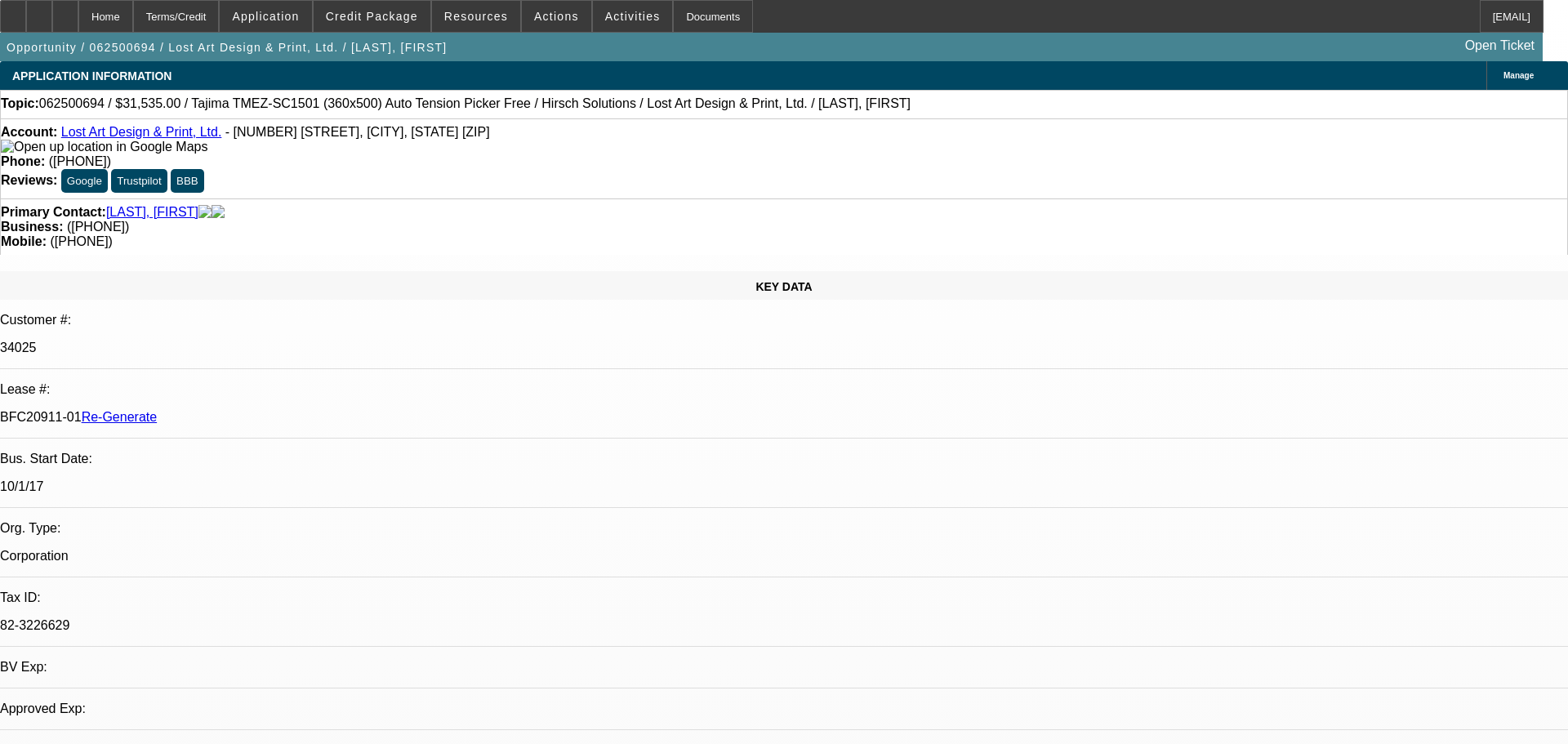 select on "0" 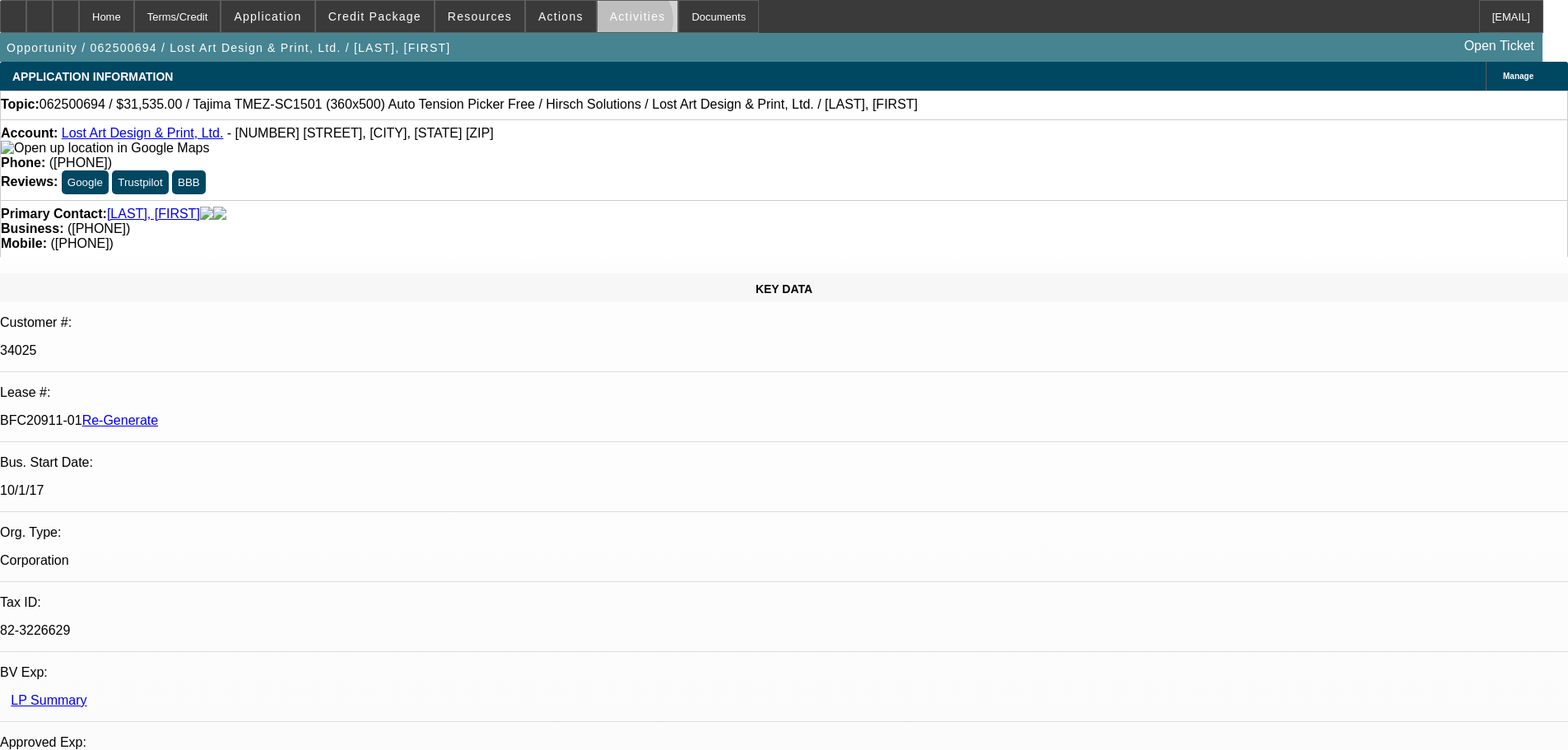 click at bounding box center (638, 16) 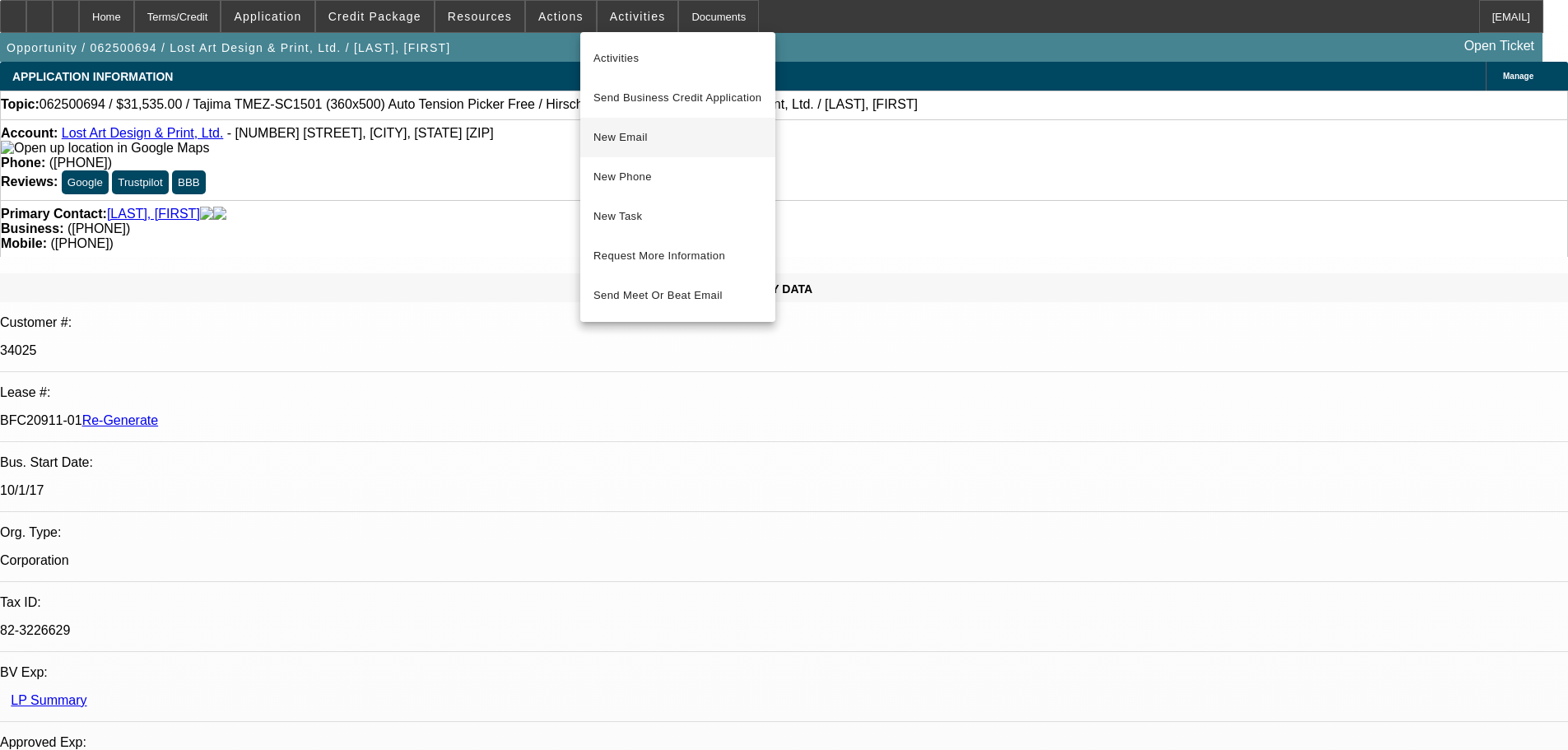 click on "New Email" at bounding box center [677, 137] 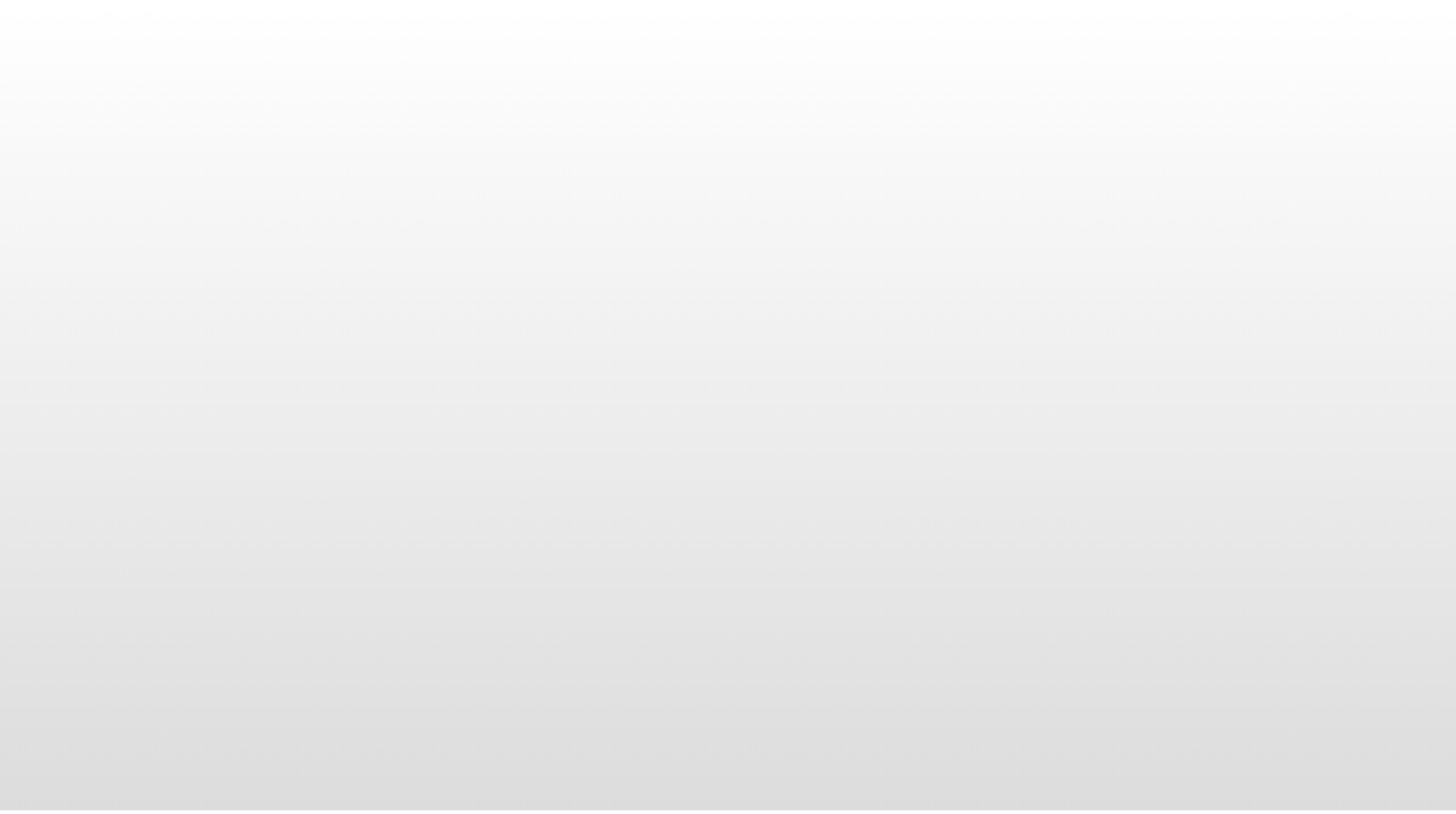 scroll, scrollTop: 0, scrollLeft: 0, axis: both 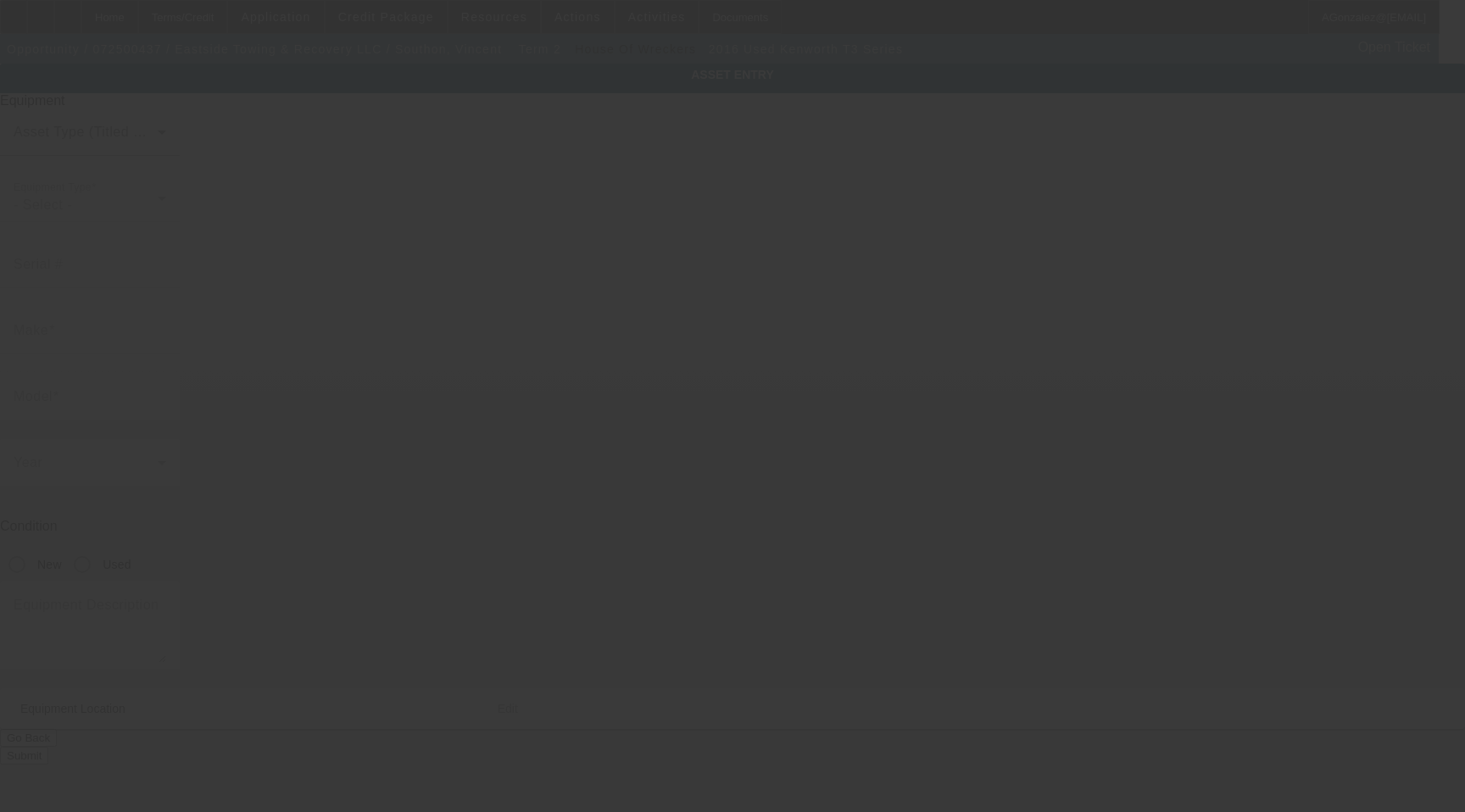 type on "2NKHHJ7X8GM108768" 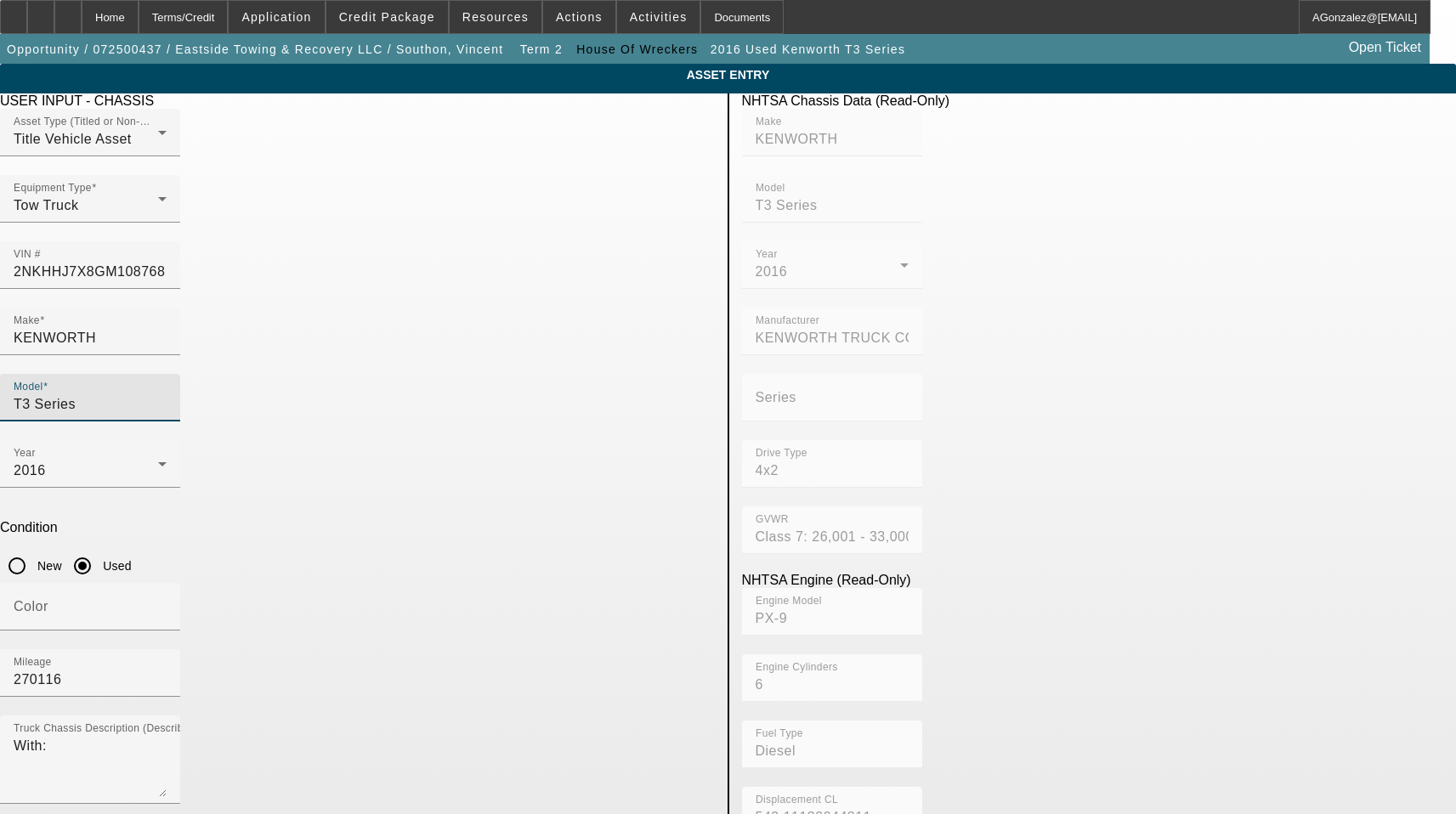 drag, startPoint x: 603, startPoint y: 306, endPoint x: 169, endPoint y: 318, distance: 434.16587 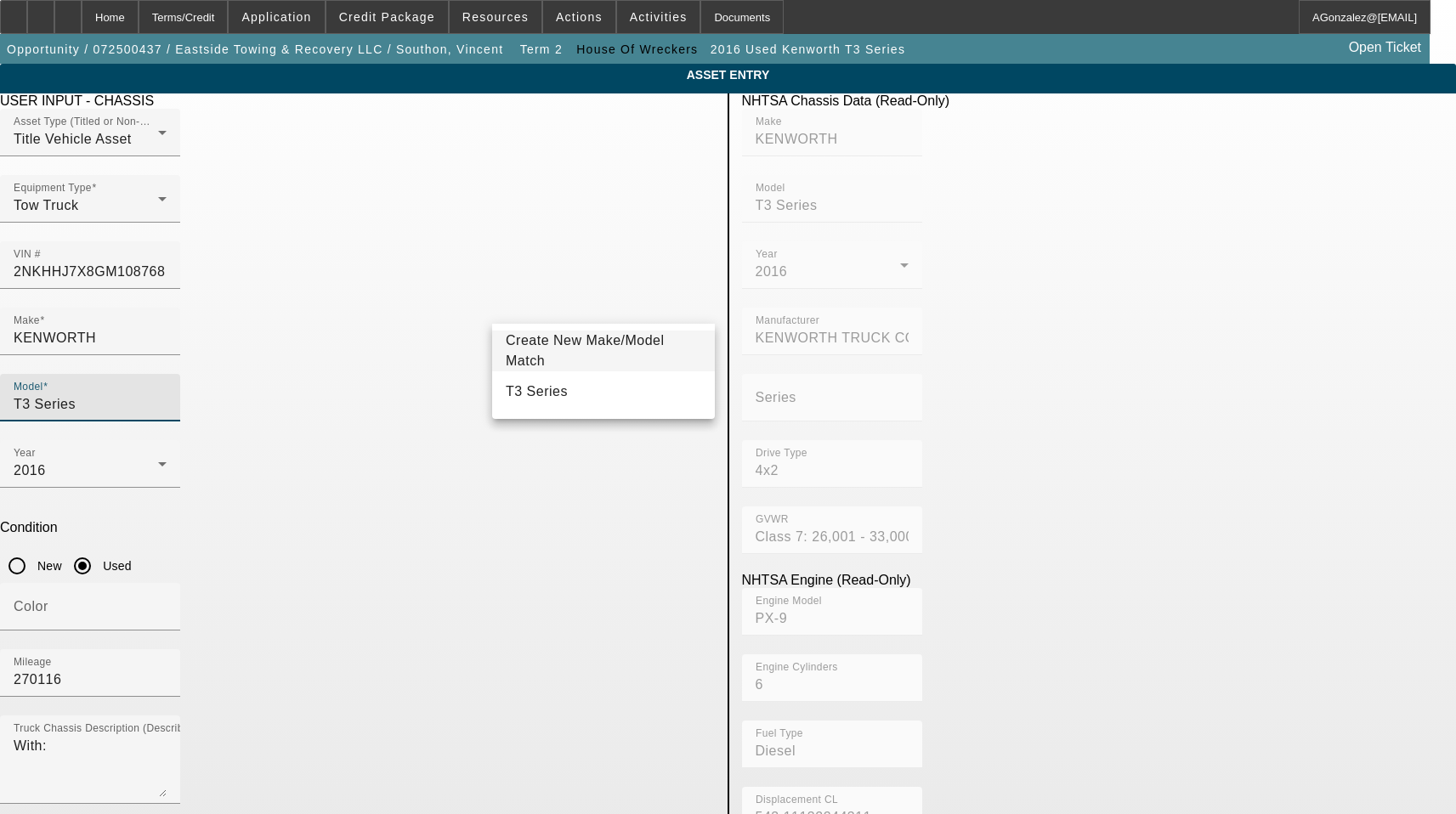 type on "%" 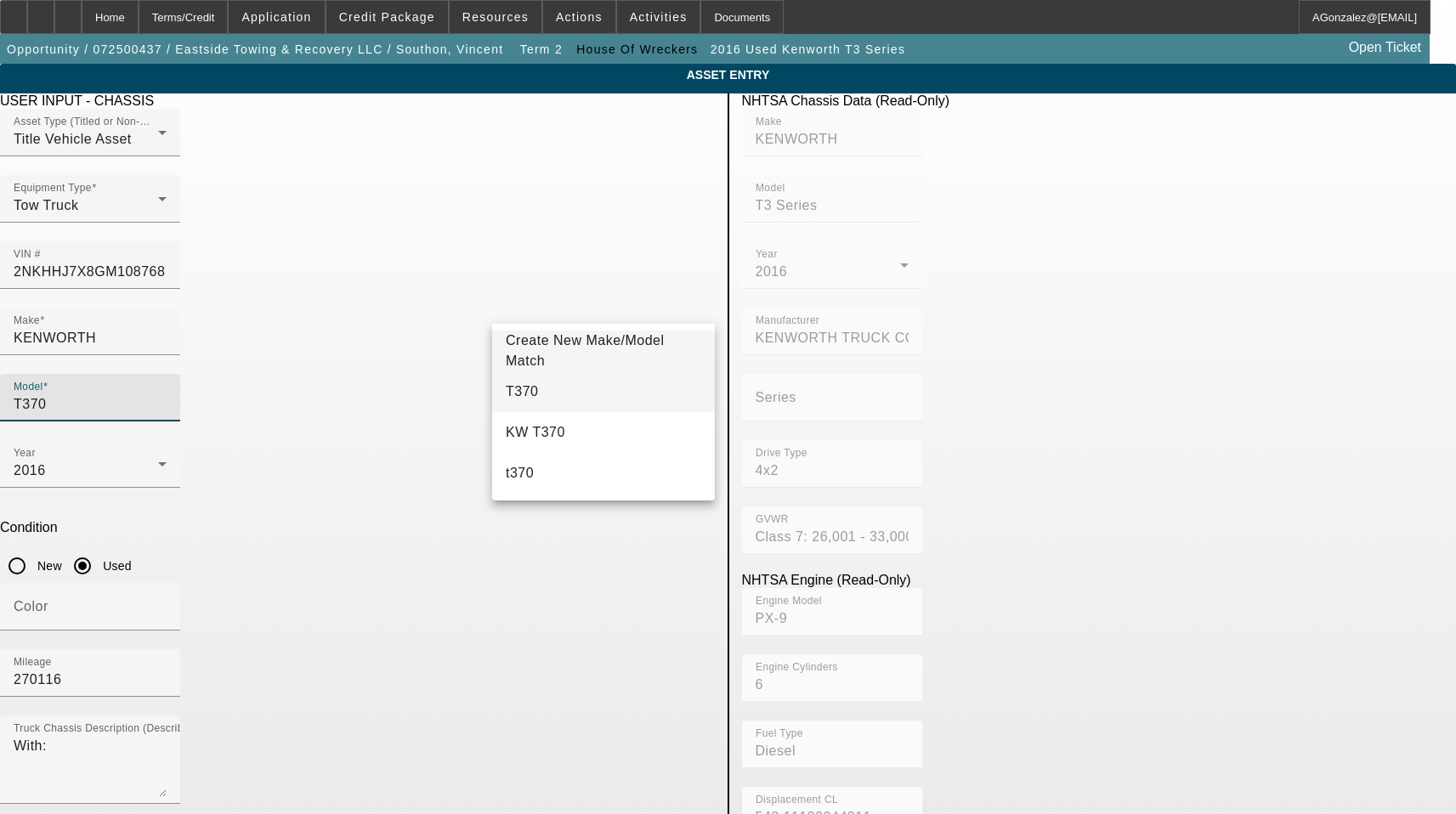 type on "T370" 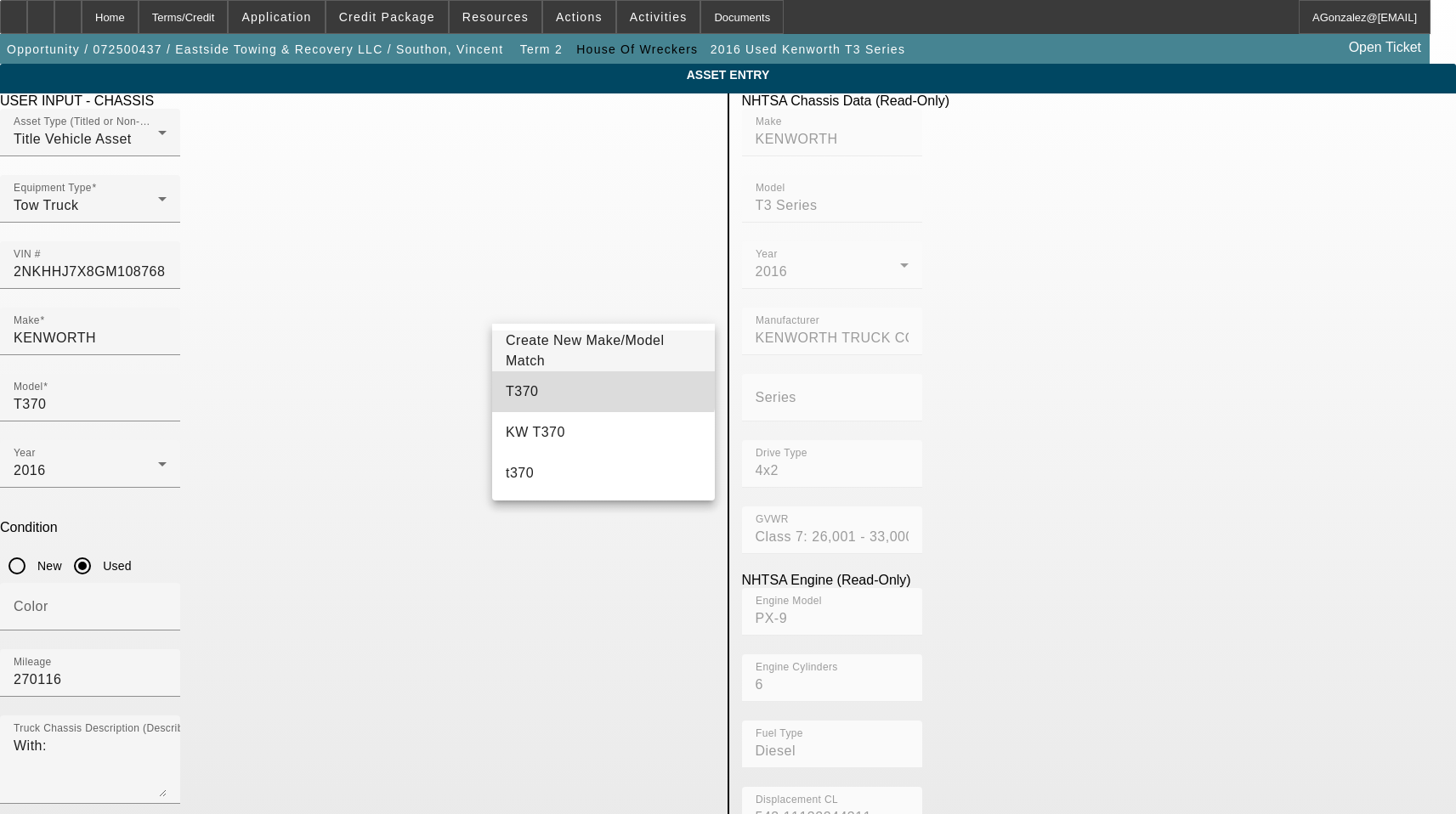 click on "T370" at bounding box center [603, 392] 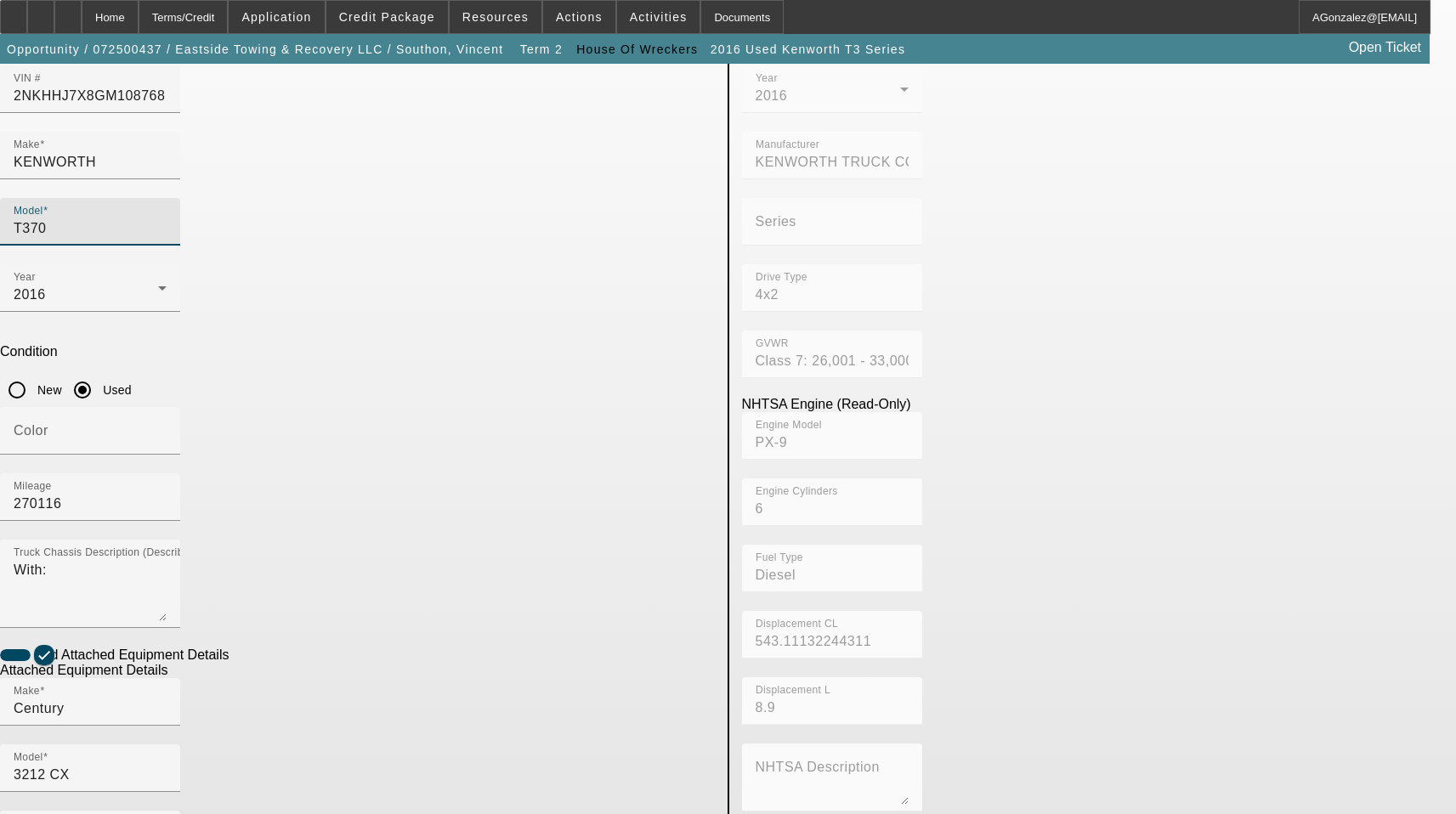 scroll, scrollTop: 280, scrollLeft: 0, axis: vertical 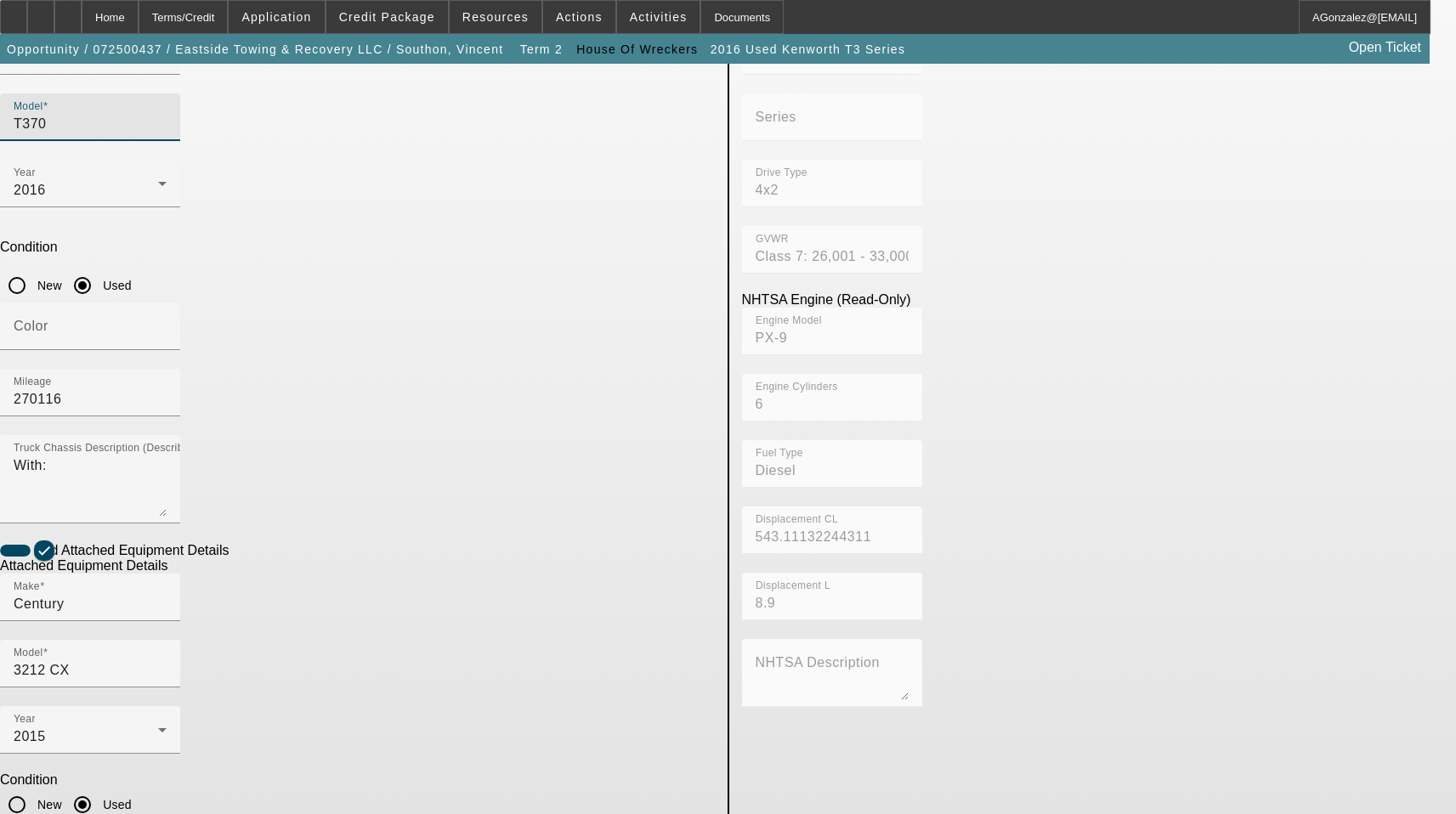click on "Submit" at bounding box center (24, 1096) 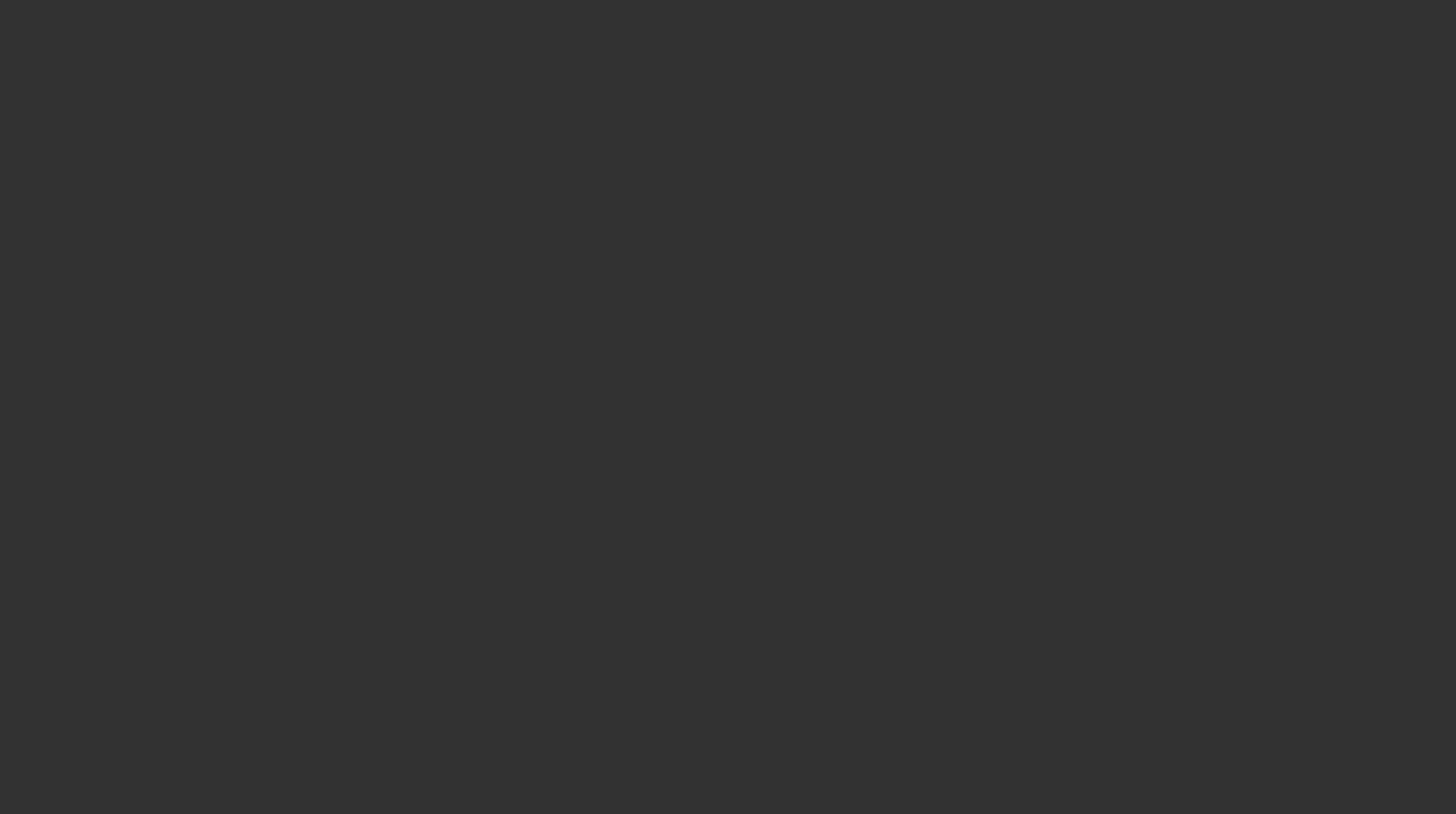 select on "3" 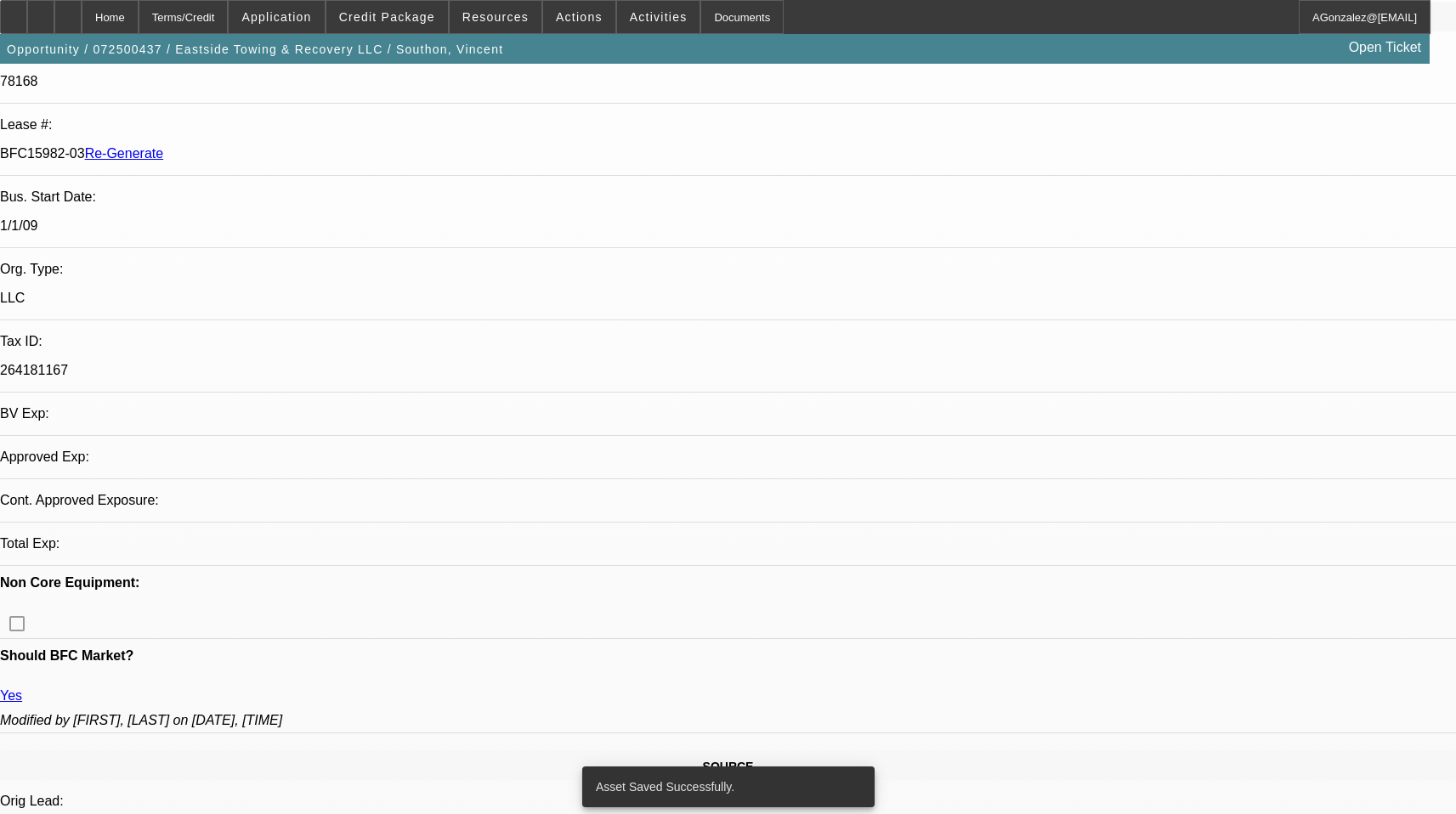 select on "0" 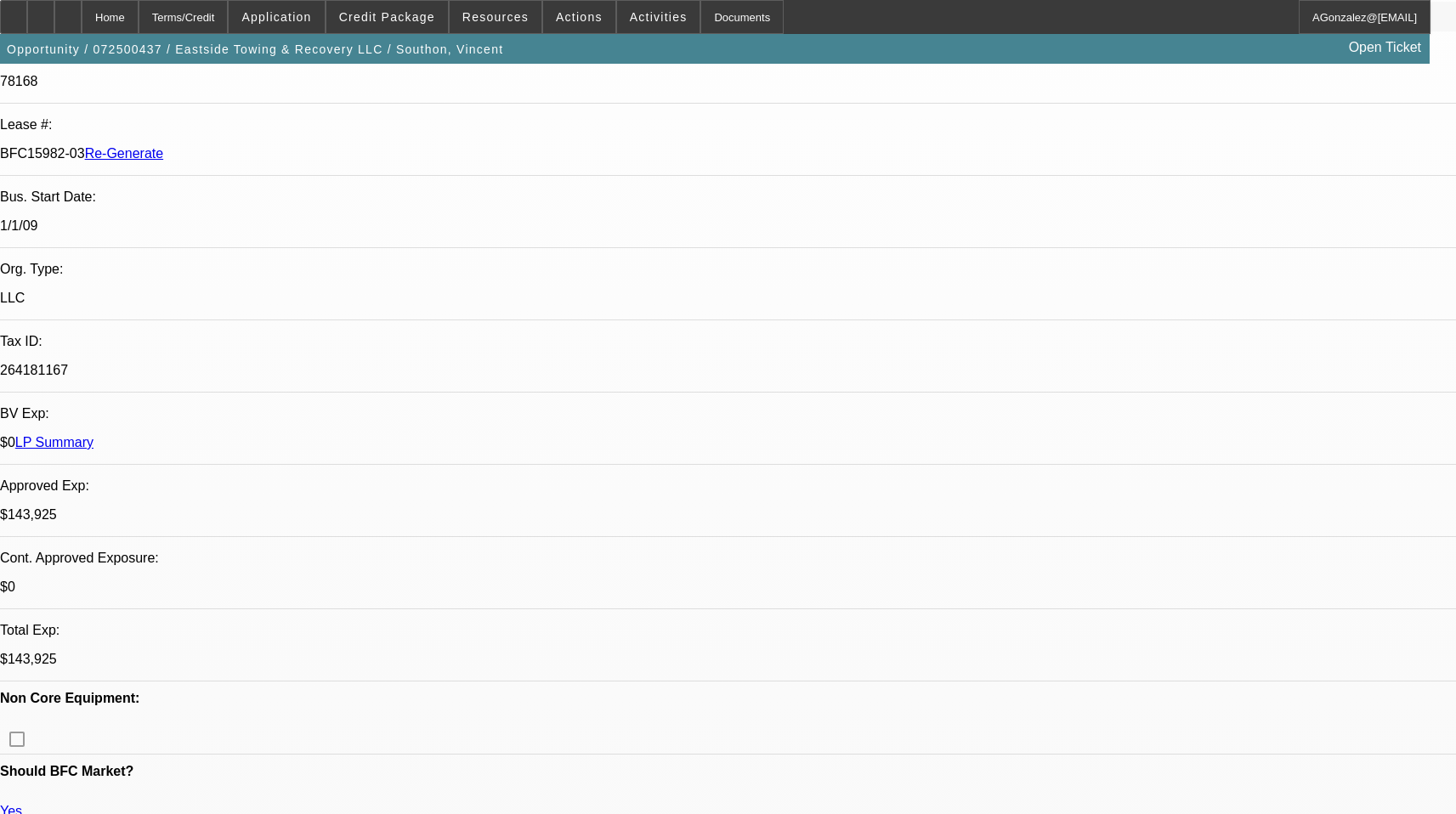 scroll, scrollTop: 0, scrollLeft: 0, axis: both 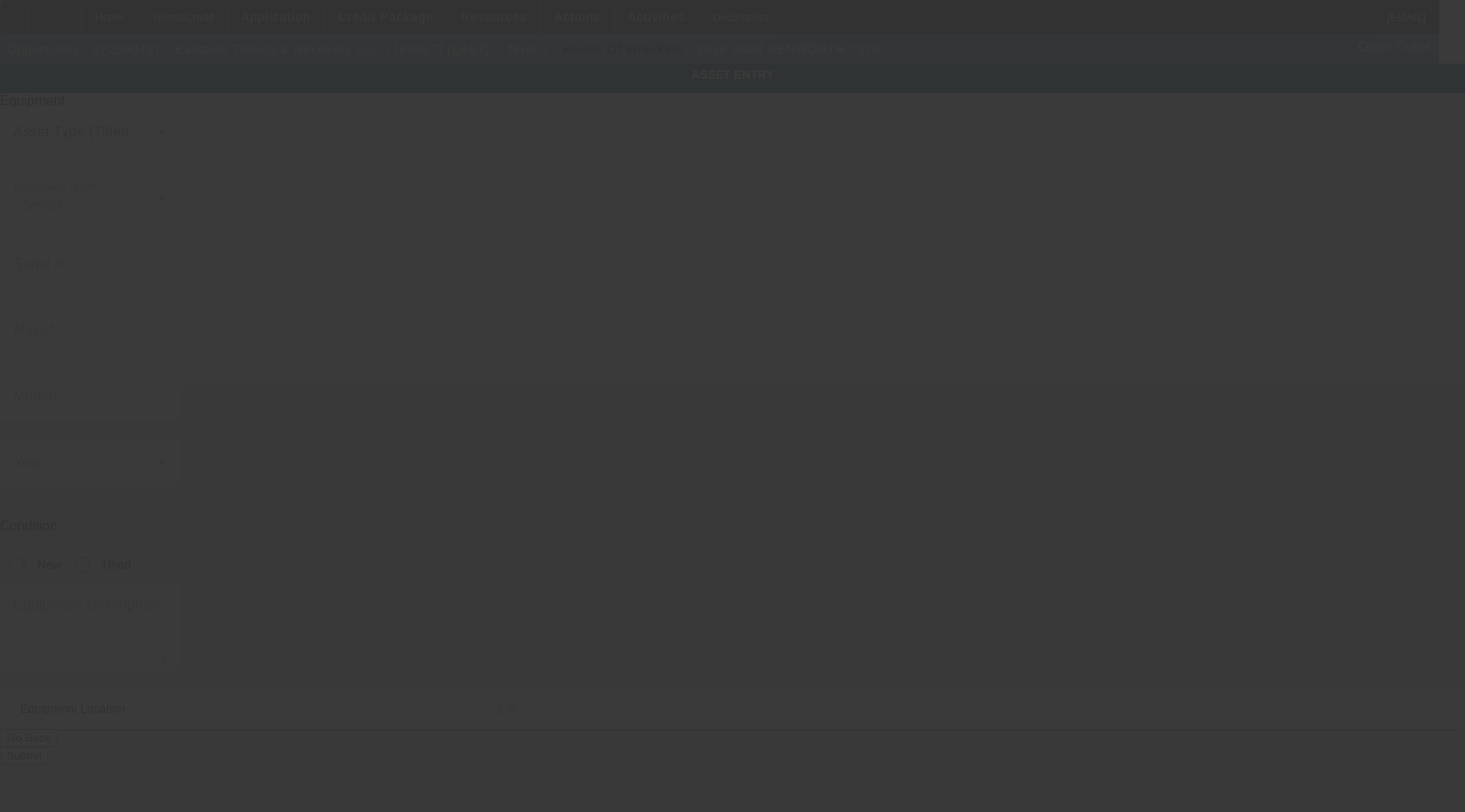 type on "2NKHHJ7X8GM108768" 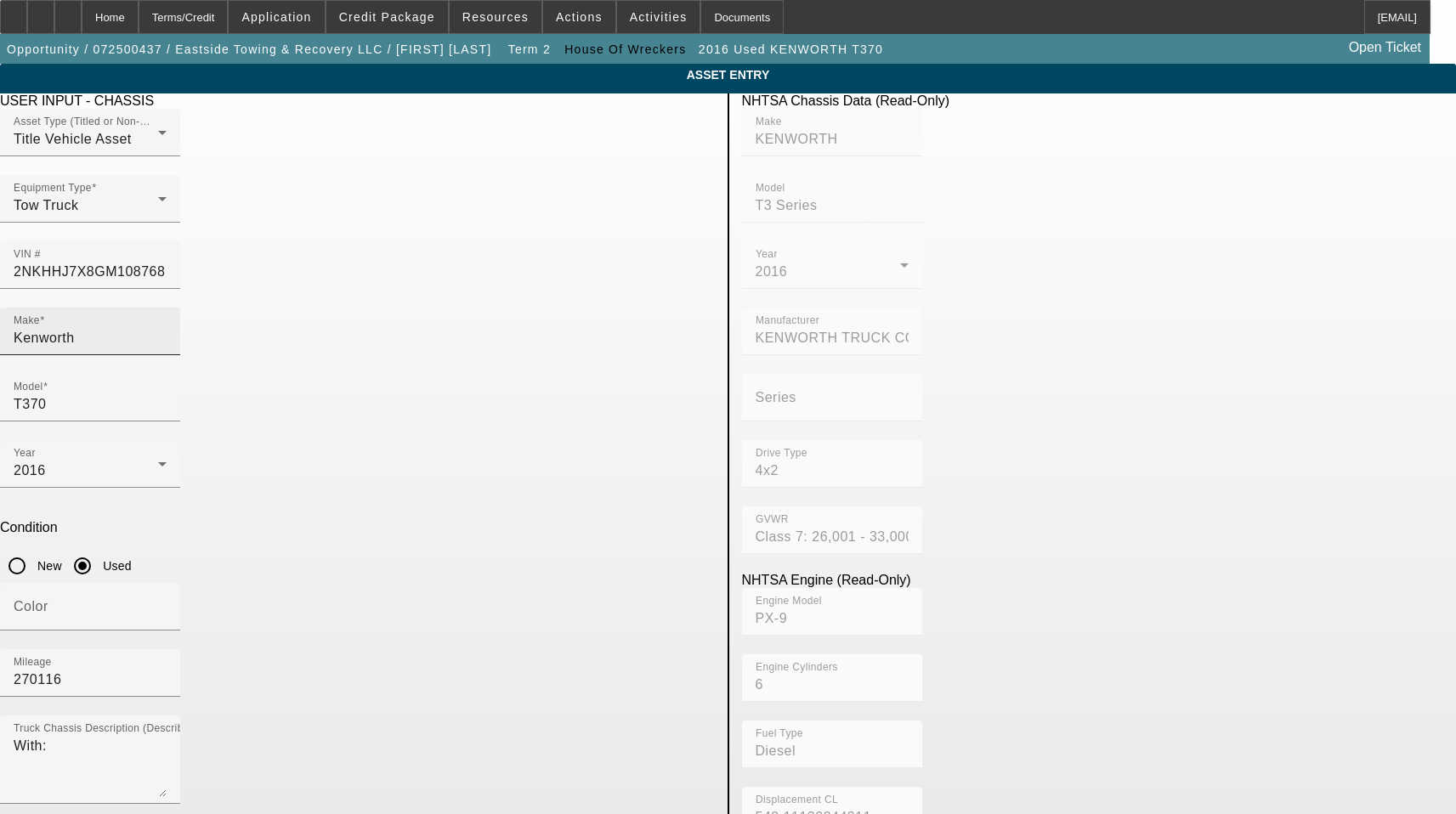 click on "Make
Kenworth" at bounding box center [90, 331] 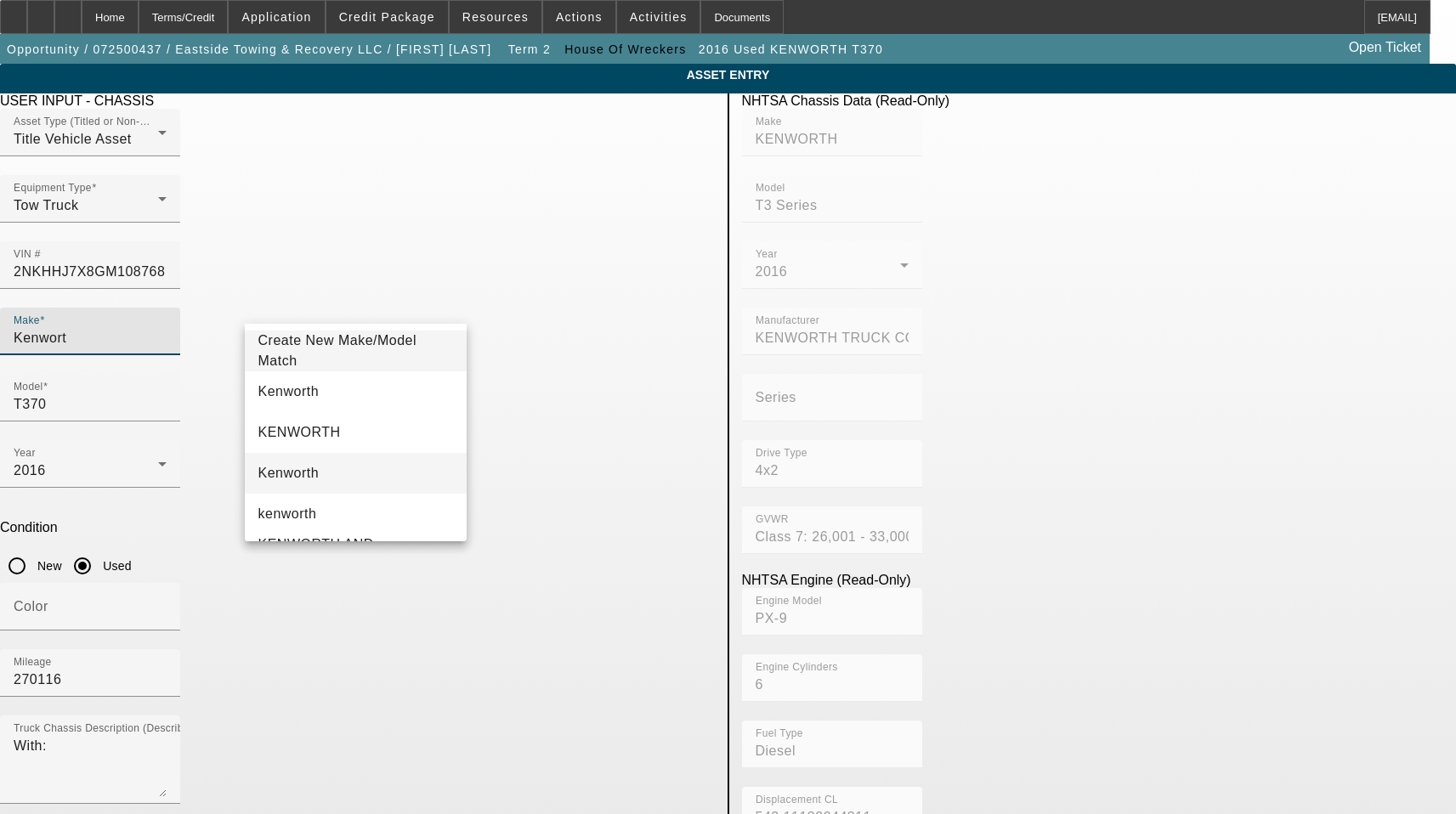 type on "Kenwort" 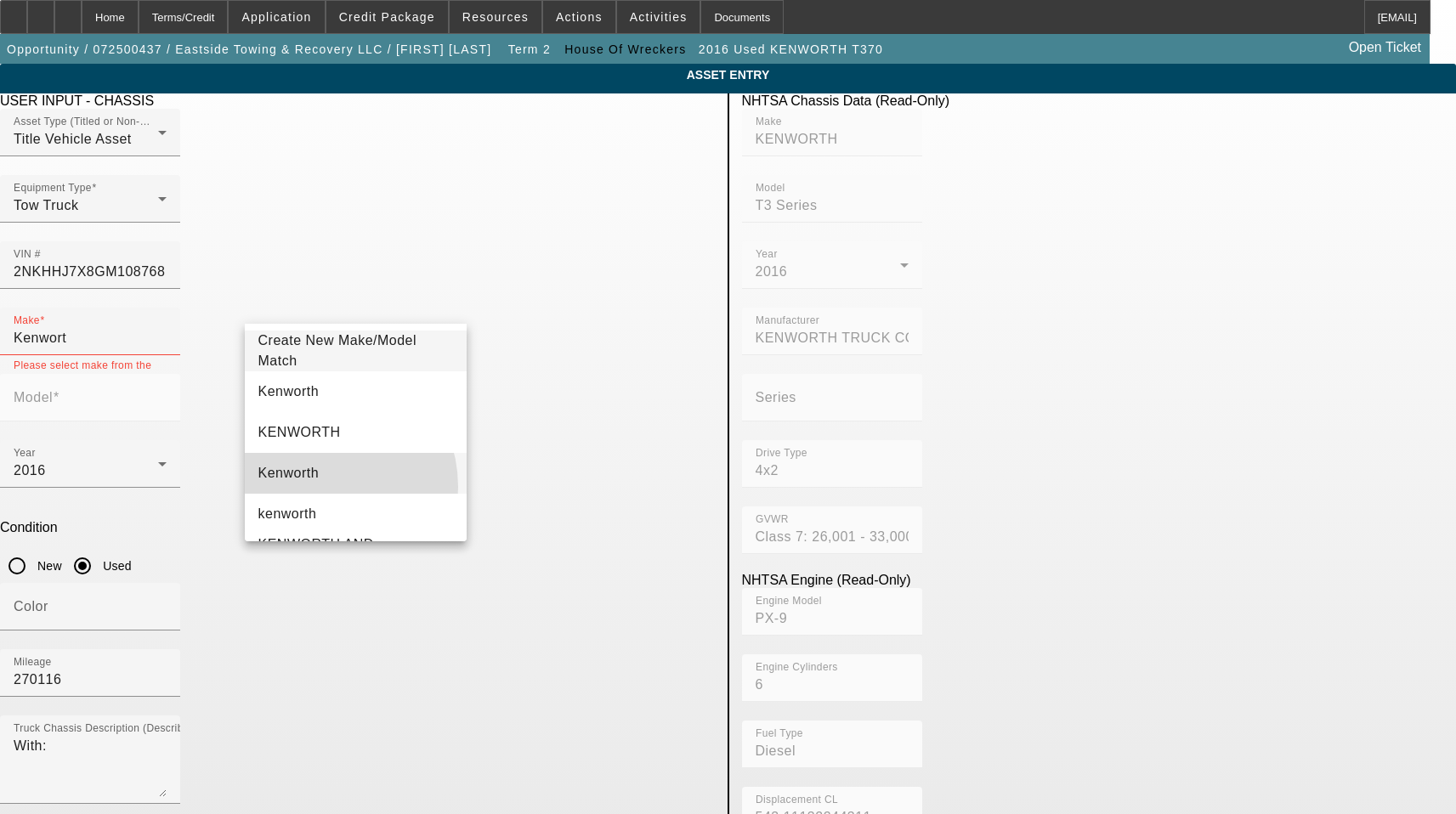 click on "Kenworth" at bounding box center (356, 473) 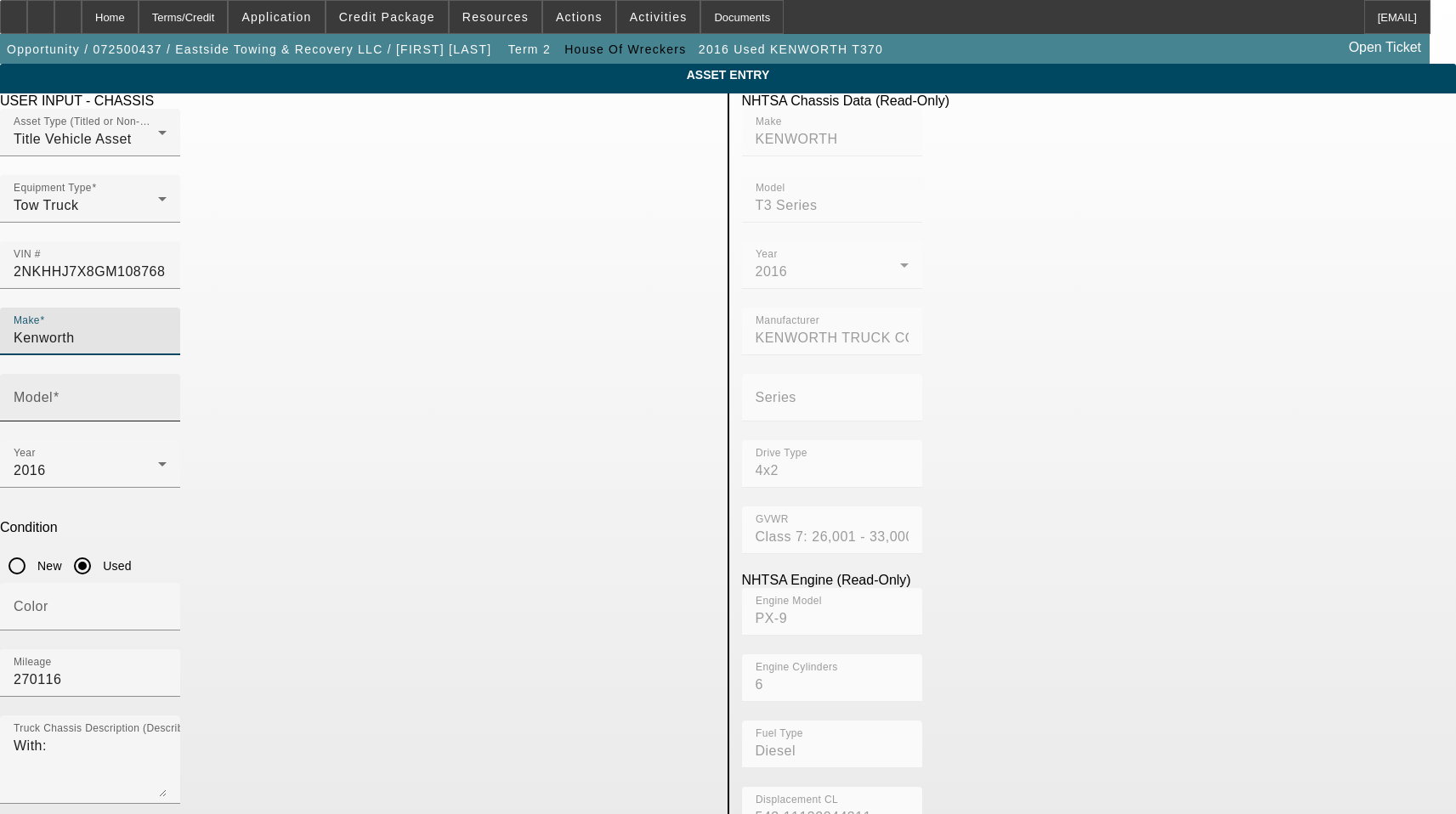 click on "Model" at bounding box center (90, 404) 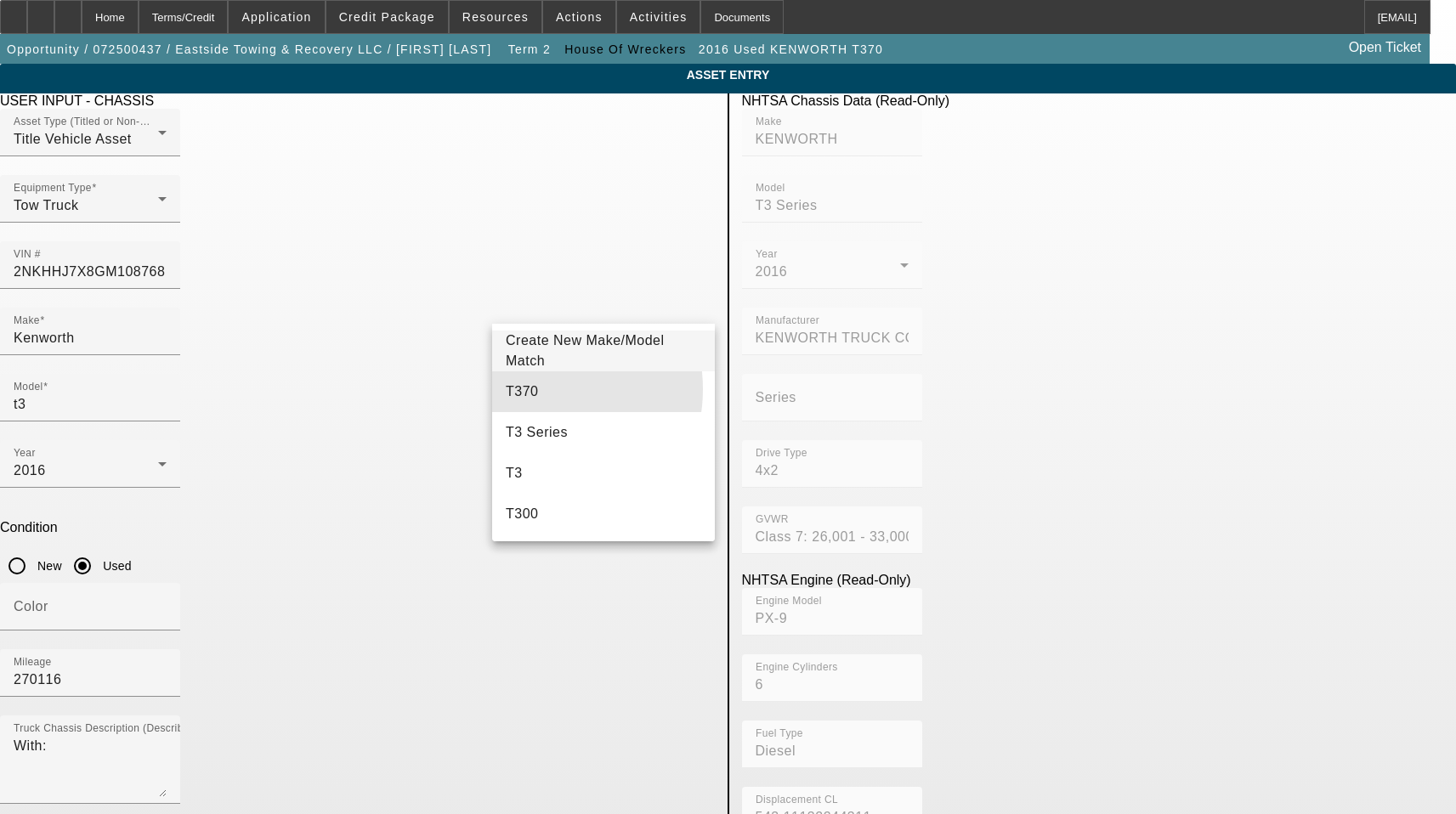 click on "T370" at bounding box center [522, 391] 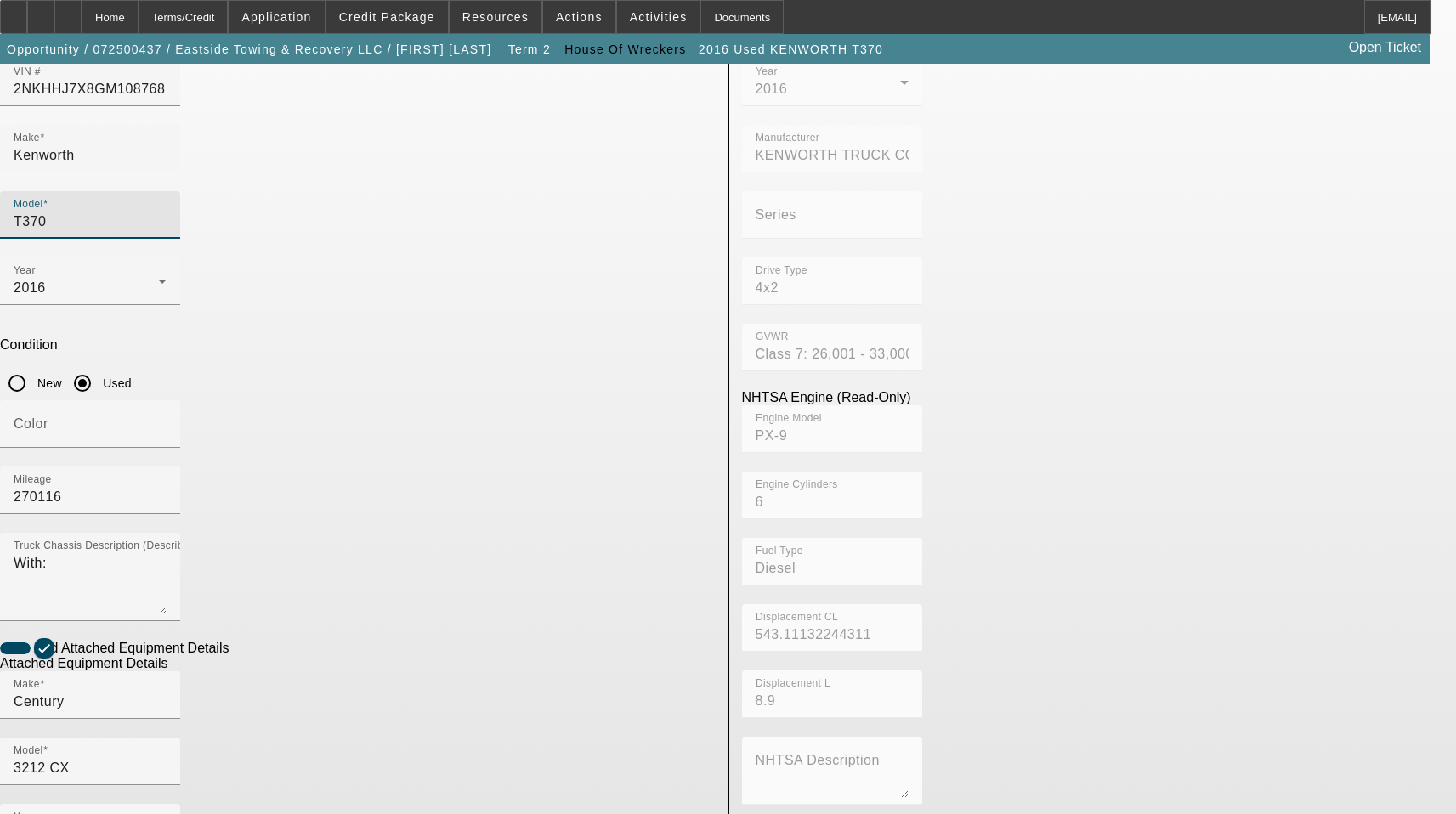 scroll, scrollTop: 280, scrollLeft: 0, axis: vertical 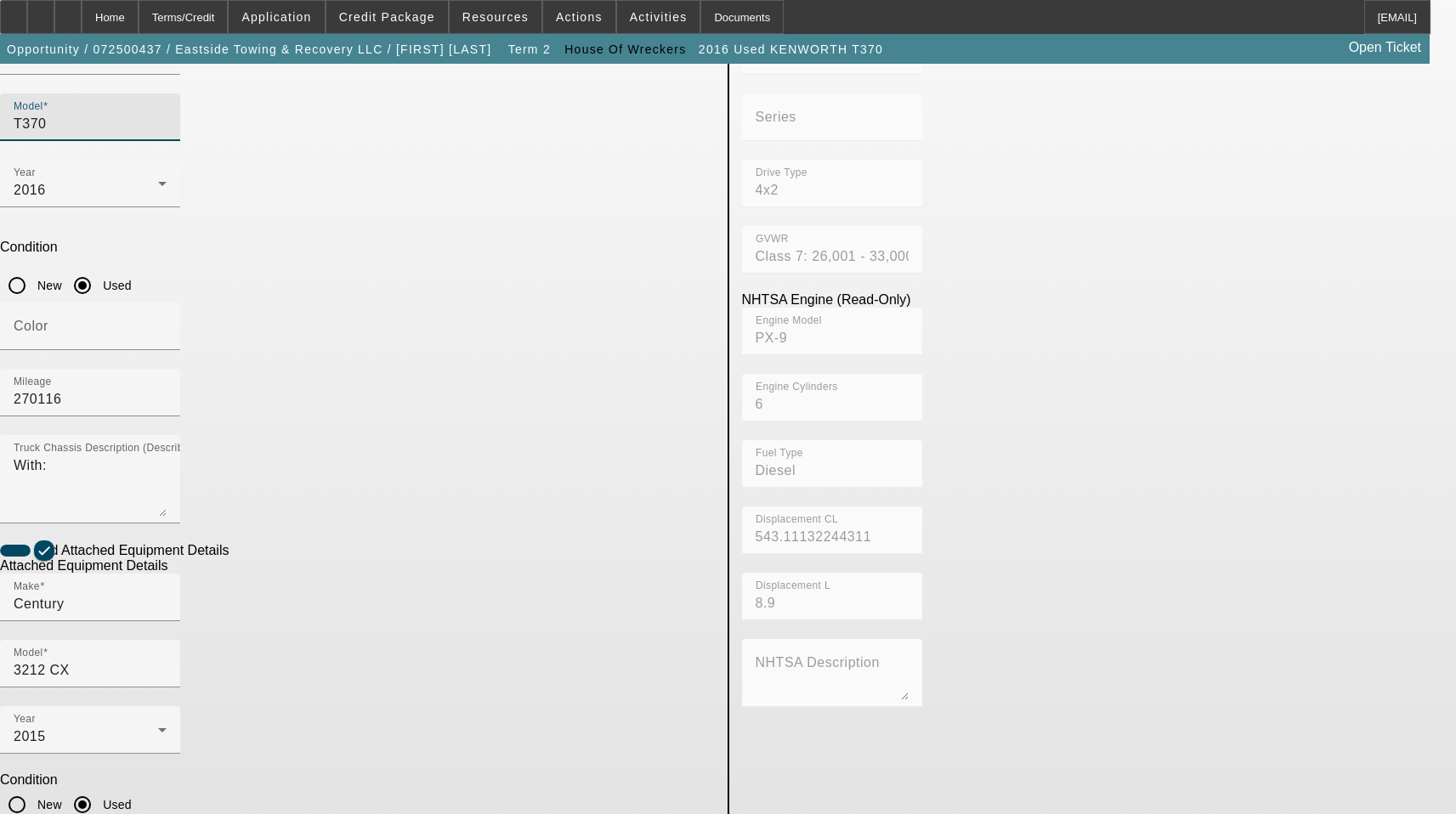 click on "Submit" at bounding box center (24, 1096) 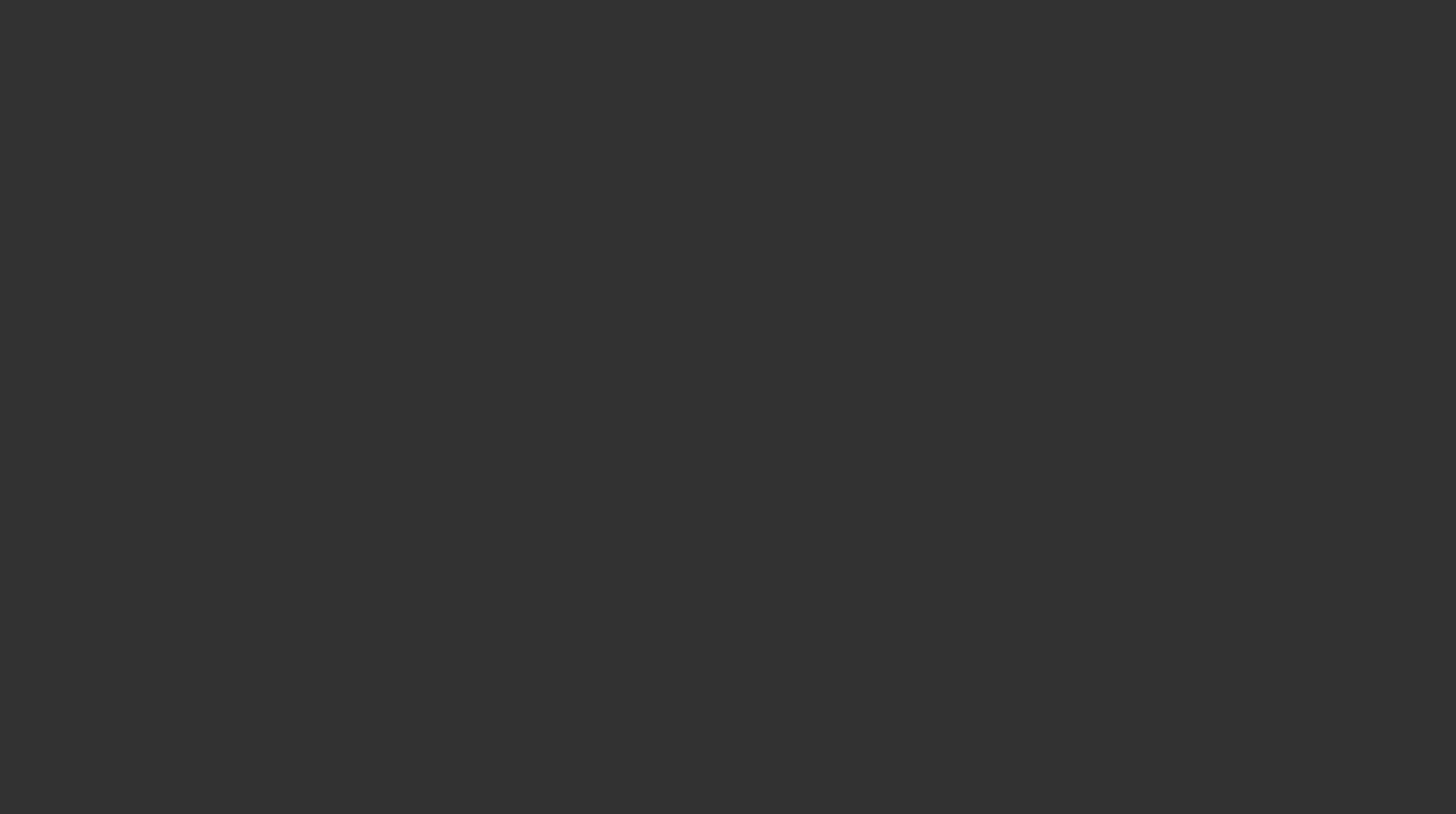 scroll, scrollTop: 0, scrollLeft: 0, axis: both 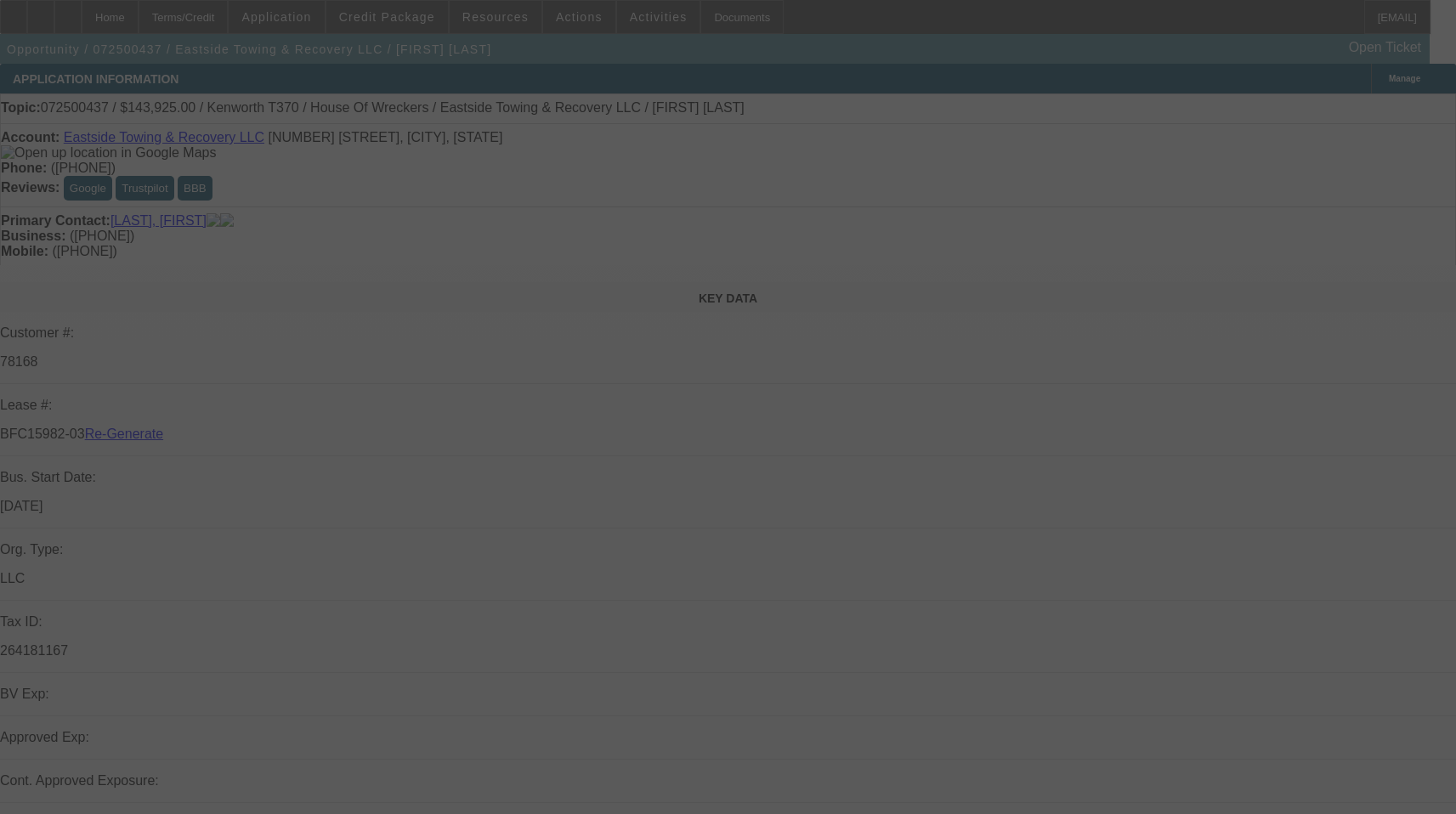 select on "3" 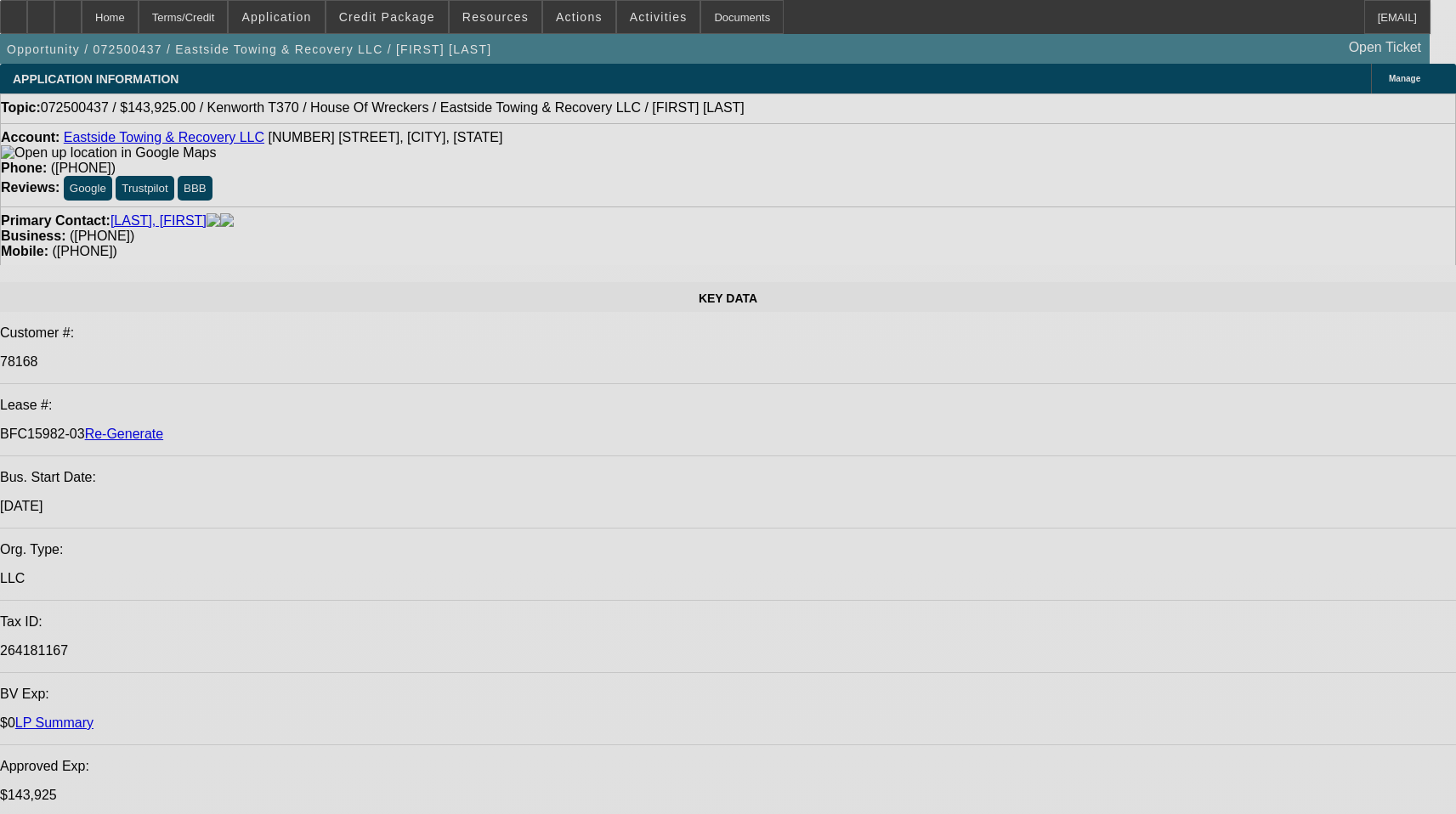 select on "0" 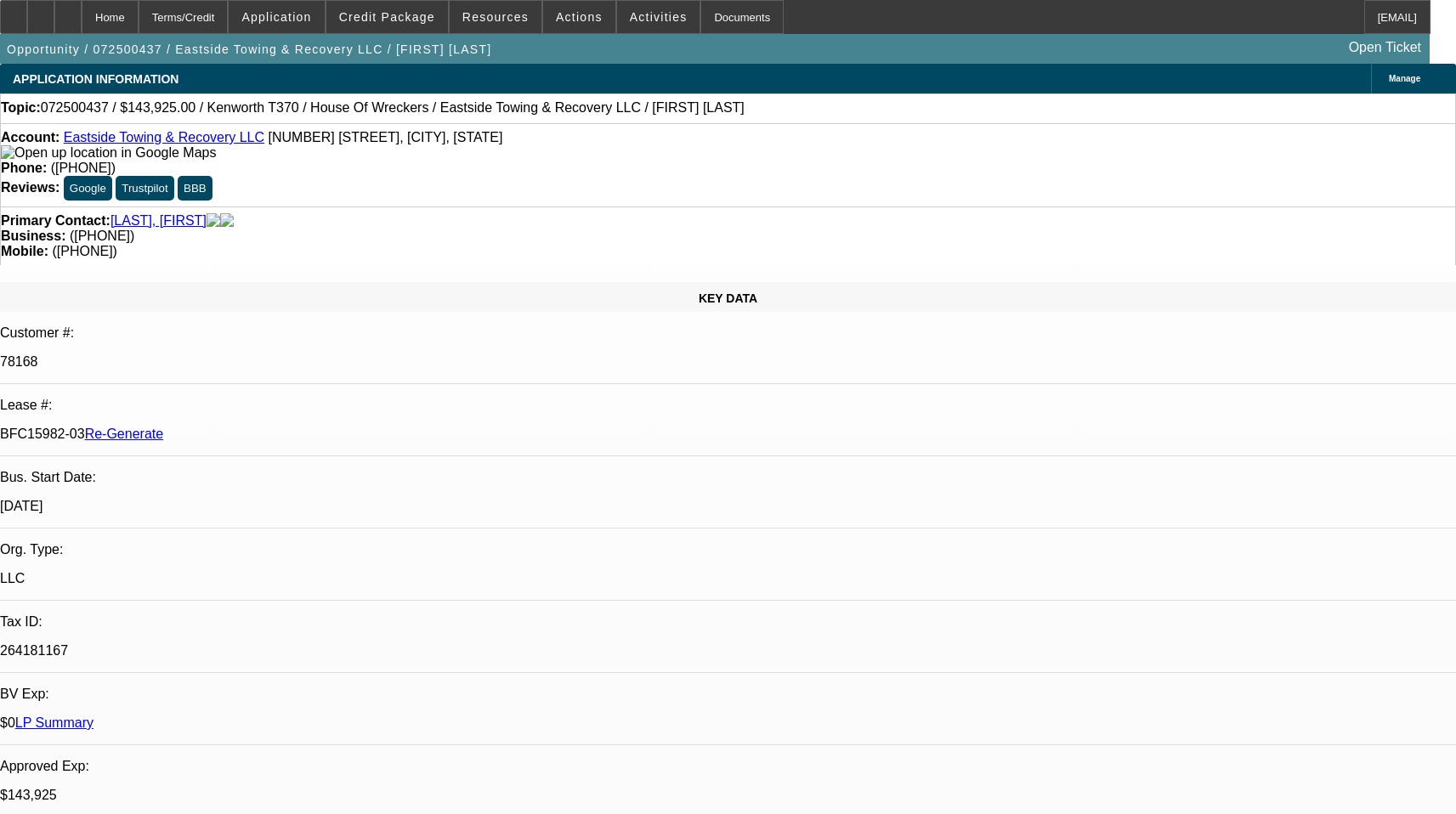 select on "0" 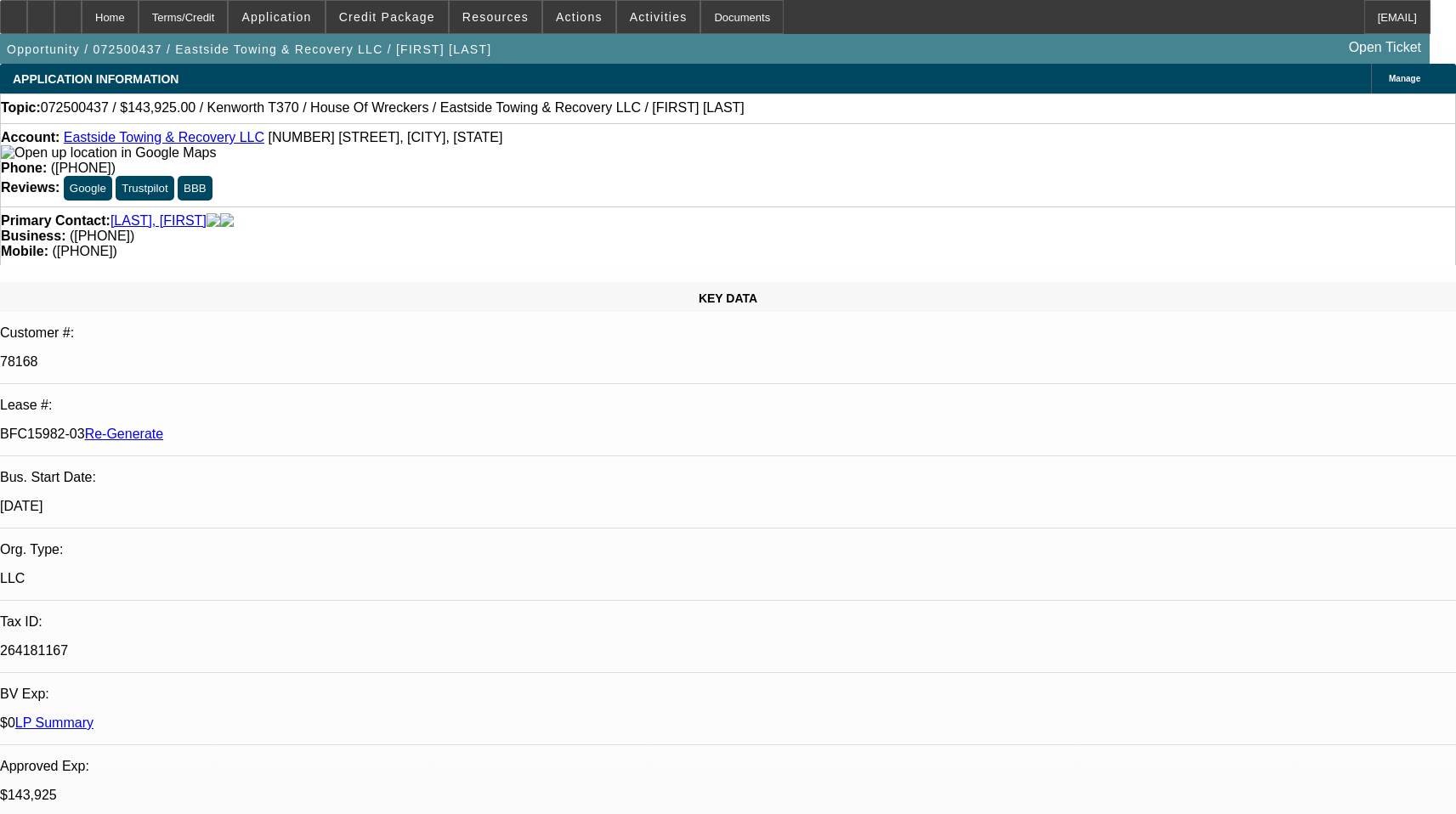 select on "1" 